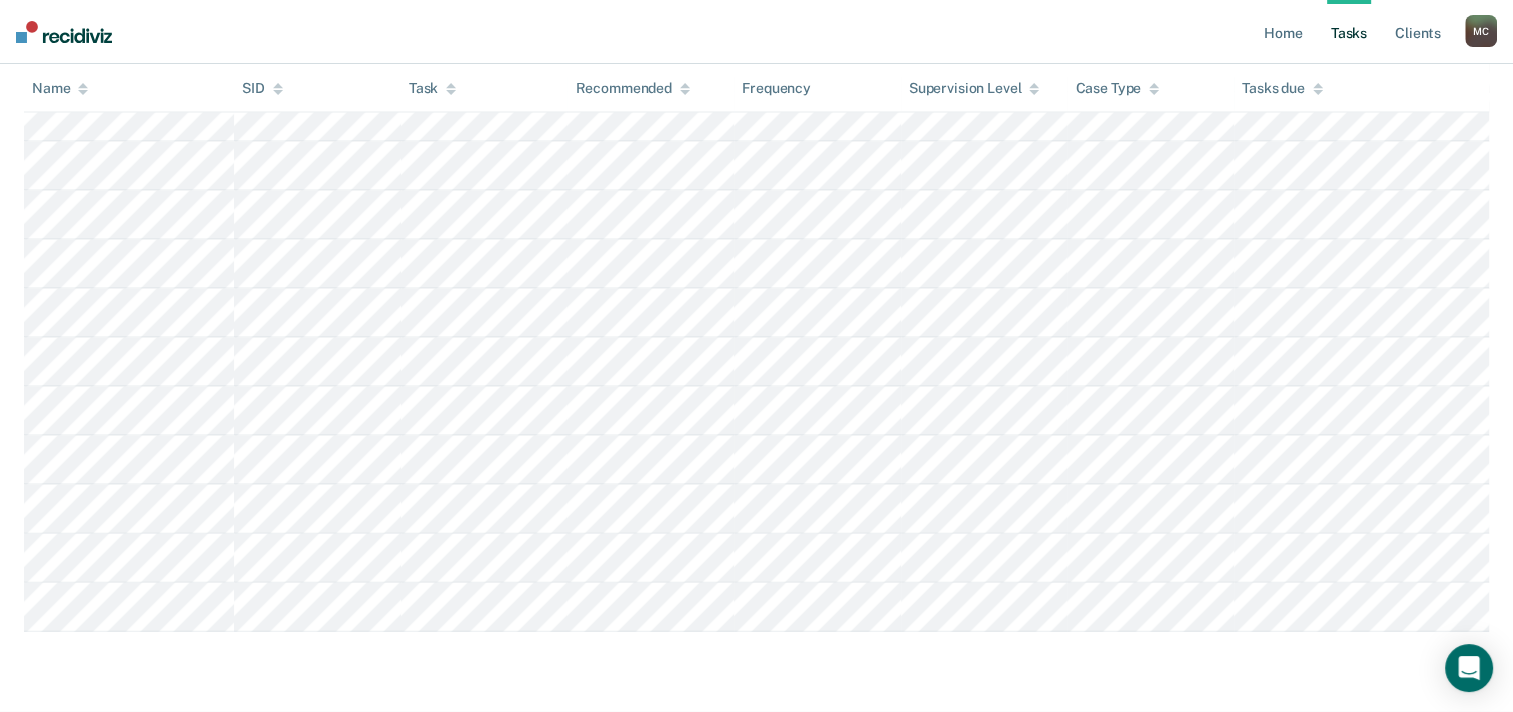 scroll, scrollTop: 4840, scrollLeft: 0, axis: vertical 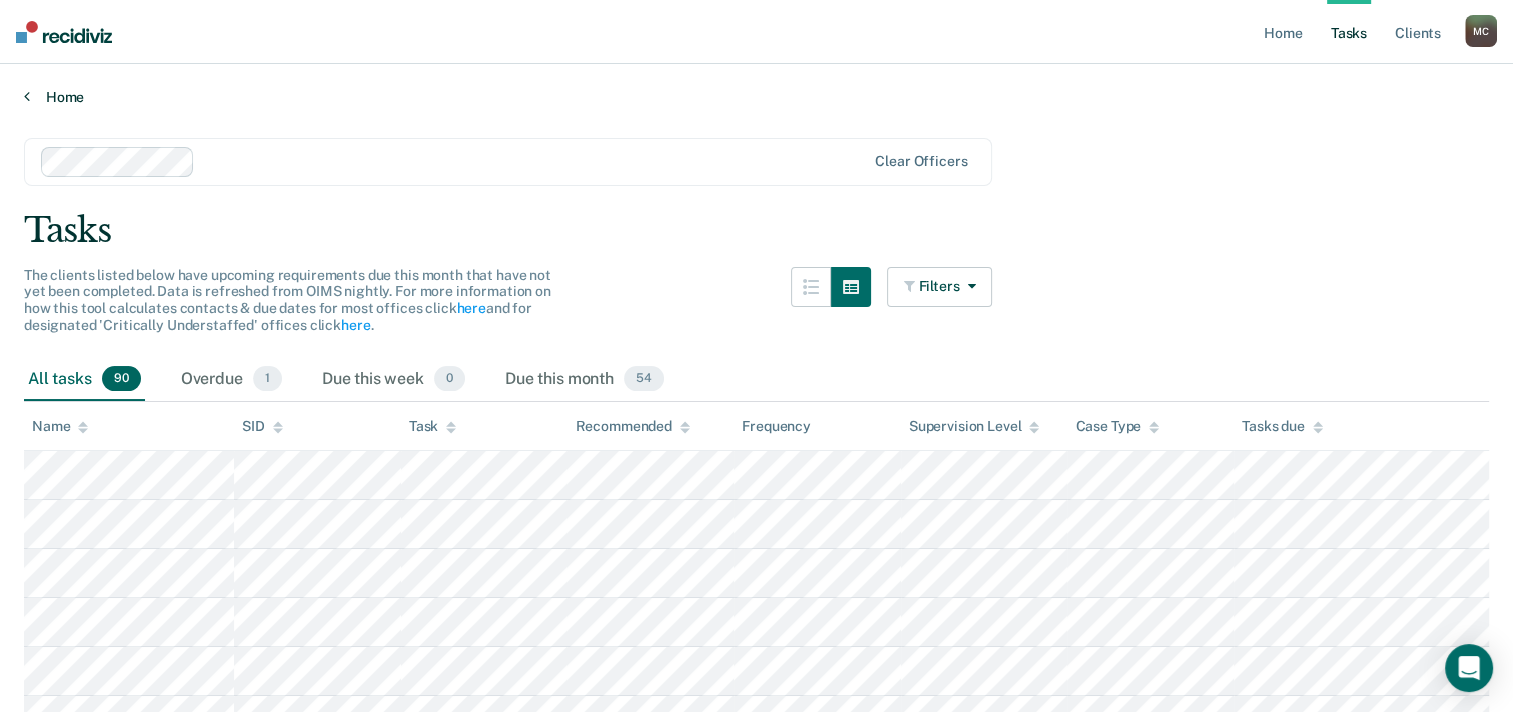 click on "Home" at bounding box center (756, 97) 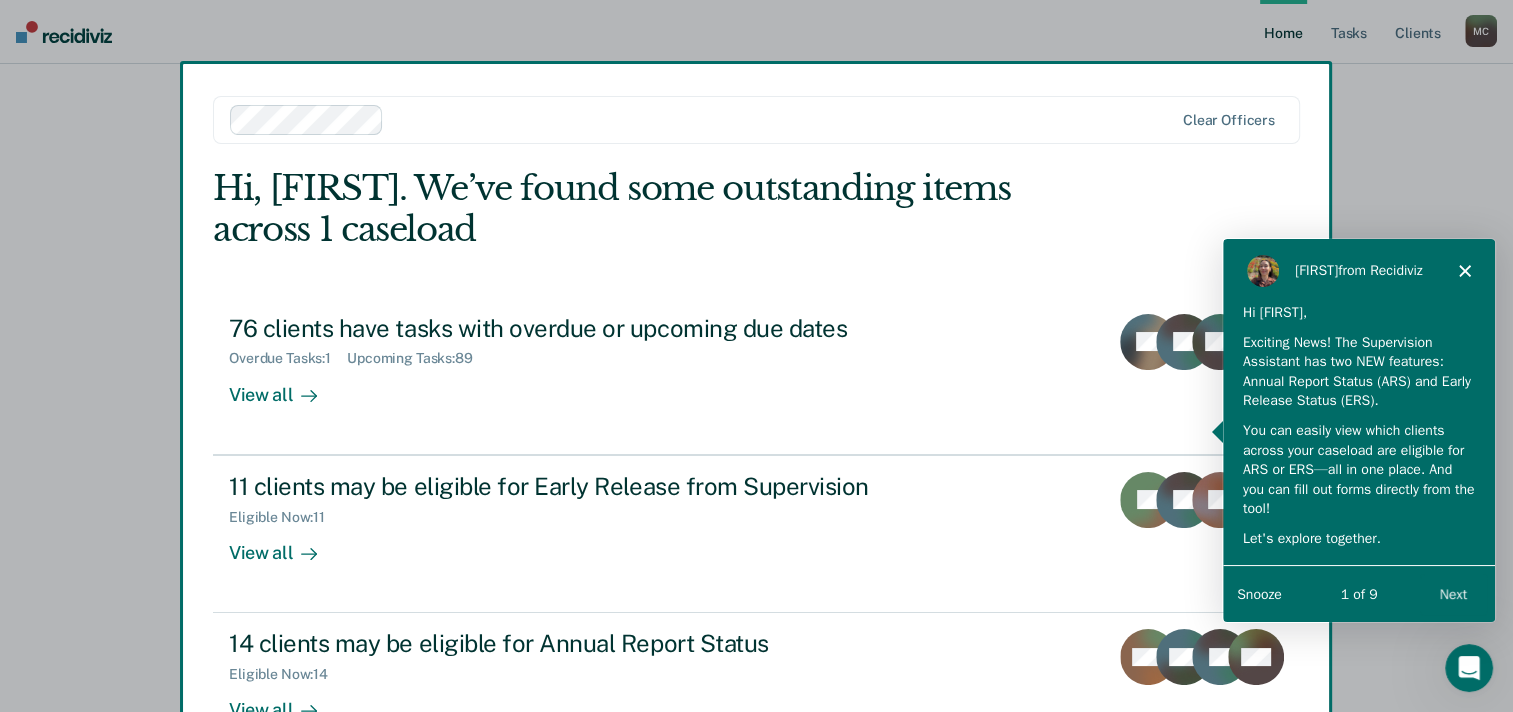 scroll, scrollTop: 0, scrollLeft: 0, axis: both 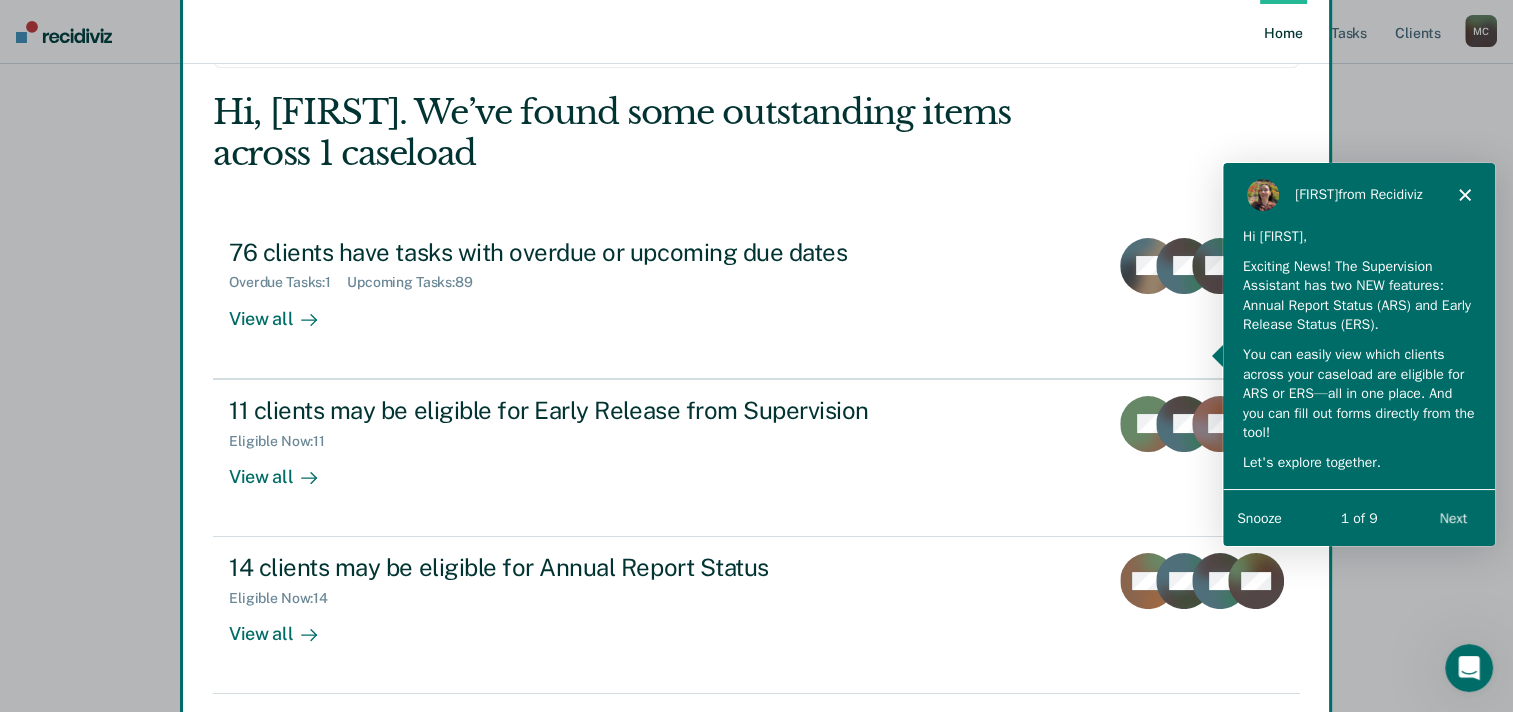 click on "Exciting News! The Supervision Assistant has two NEW features: Annual Report Status (ARS) and Early Release Status (ERS)." at bounding box center (1358, 294) 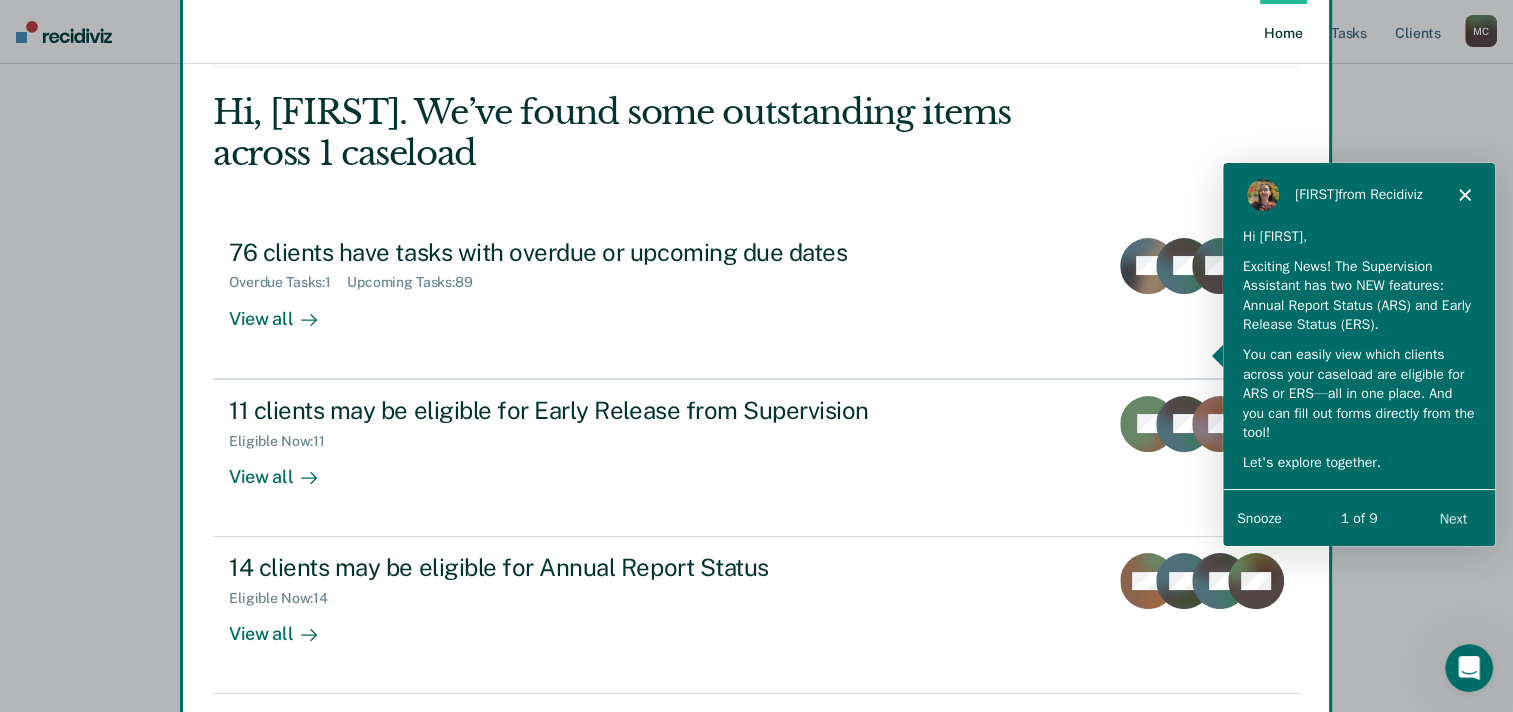 click at bounding box center [756, 356] 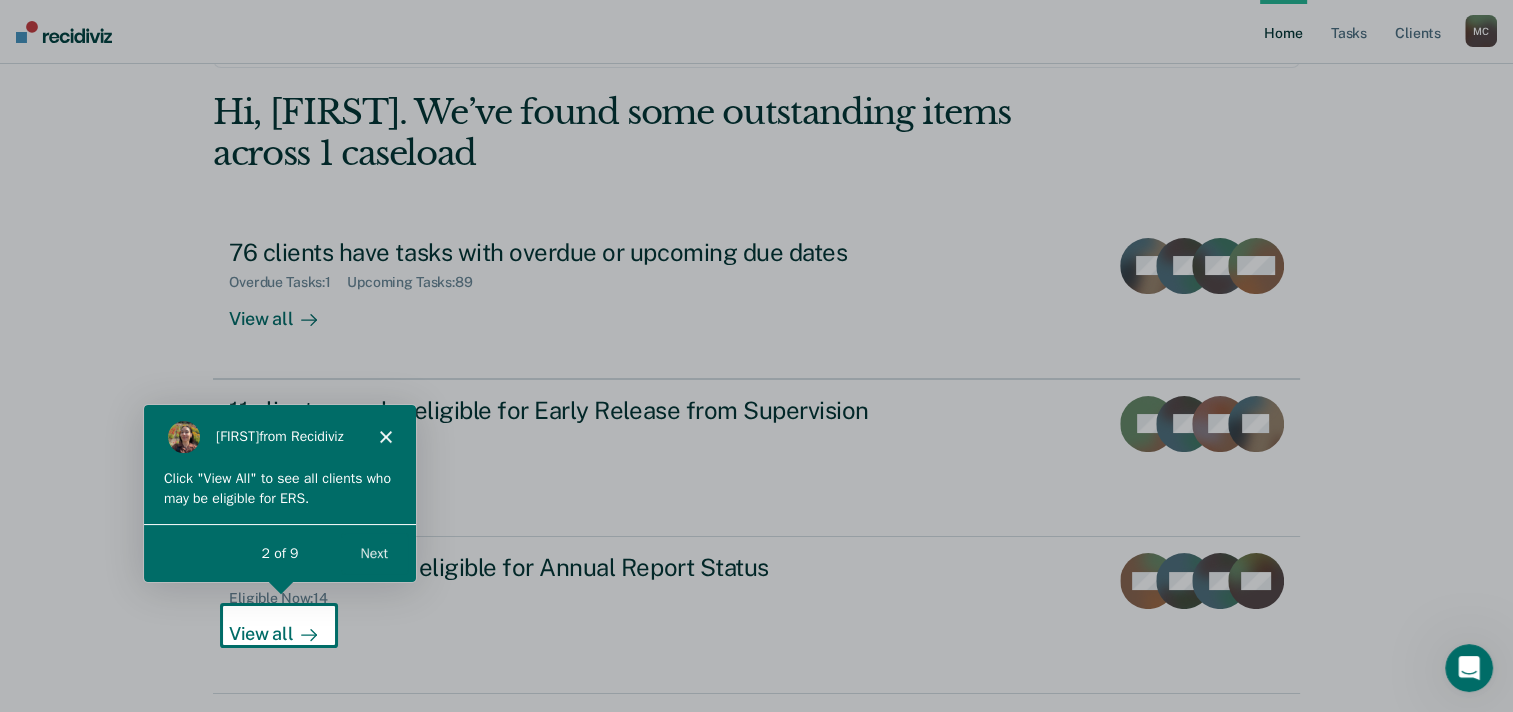 scroll, scrollTop: 0, scrollLeft: 0, axis: both 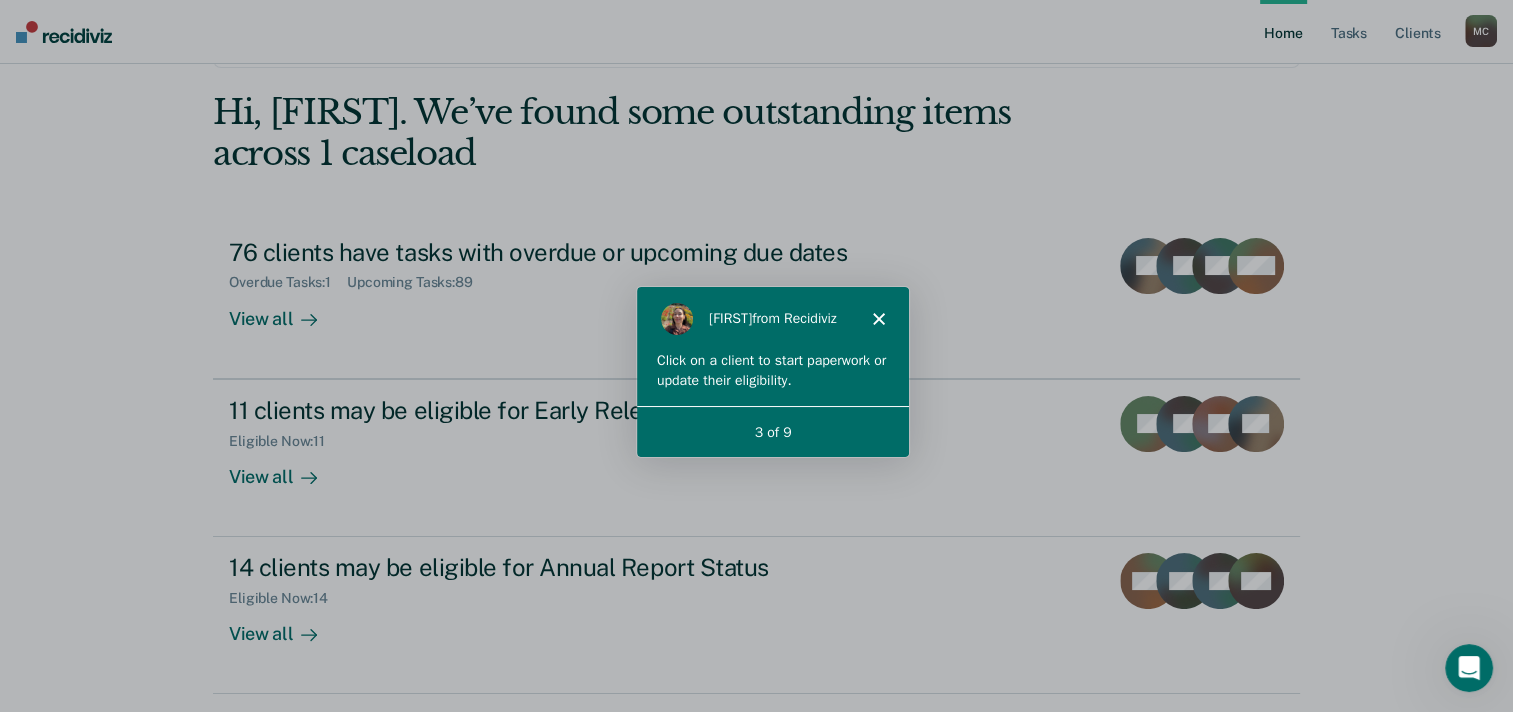 click on "3 of 9" at bounding box center (771, 431) 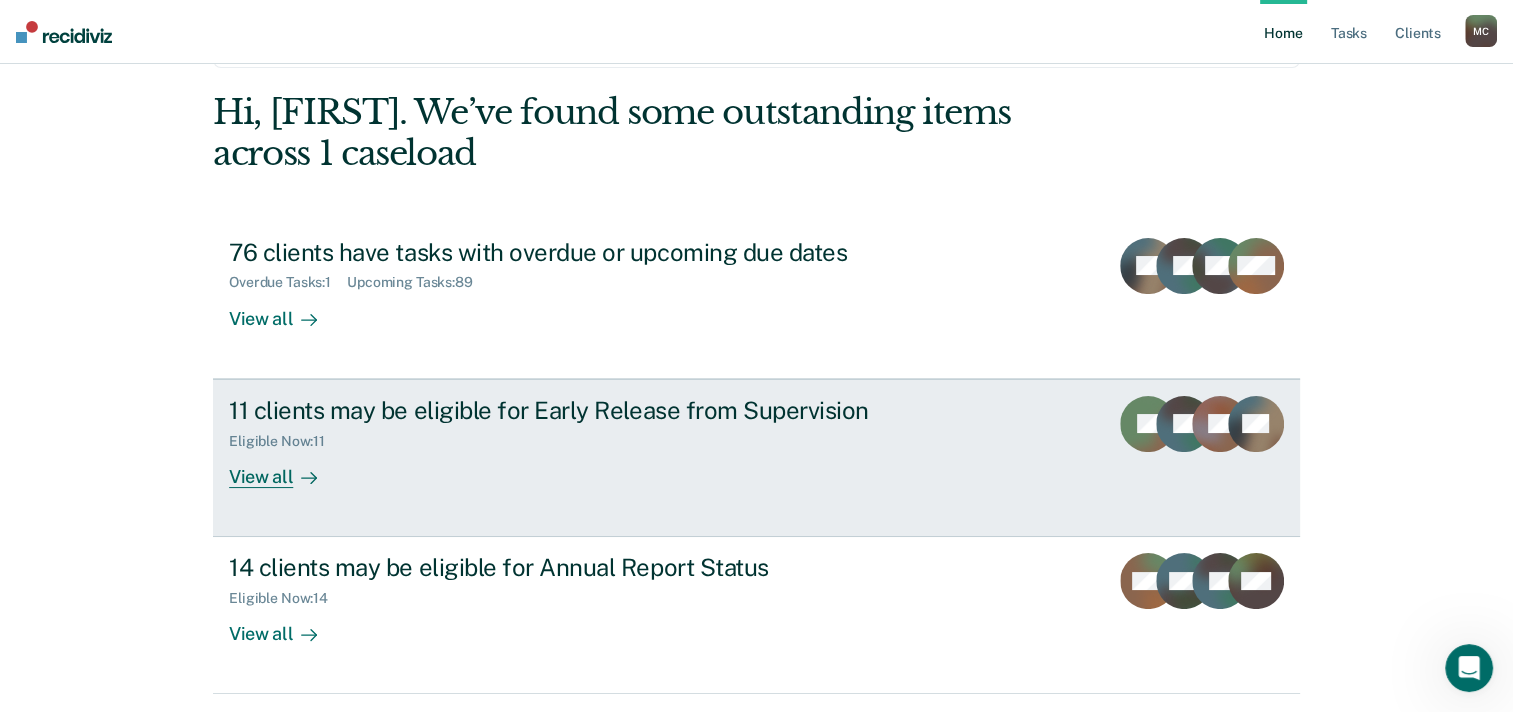 click on "View all" at bounding box center [285, 468] 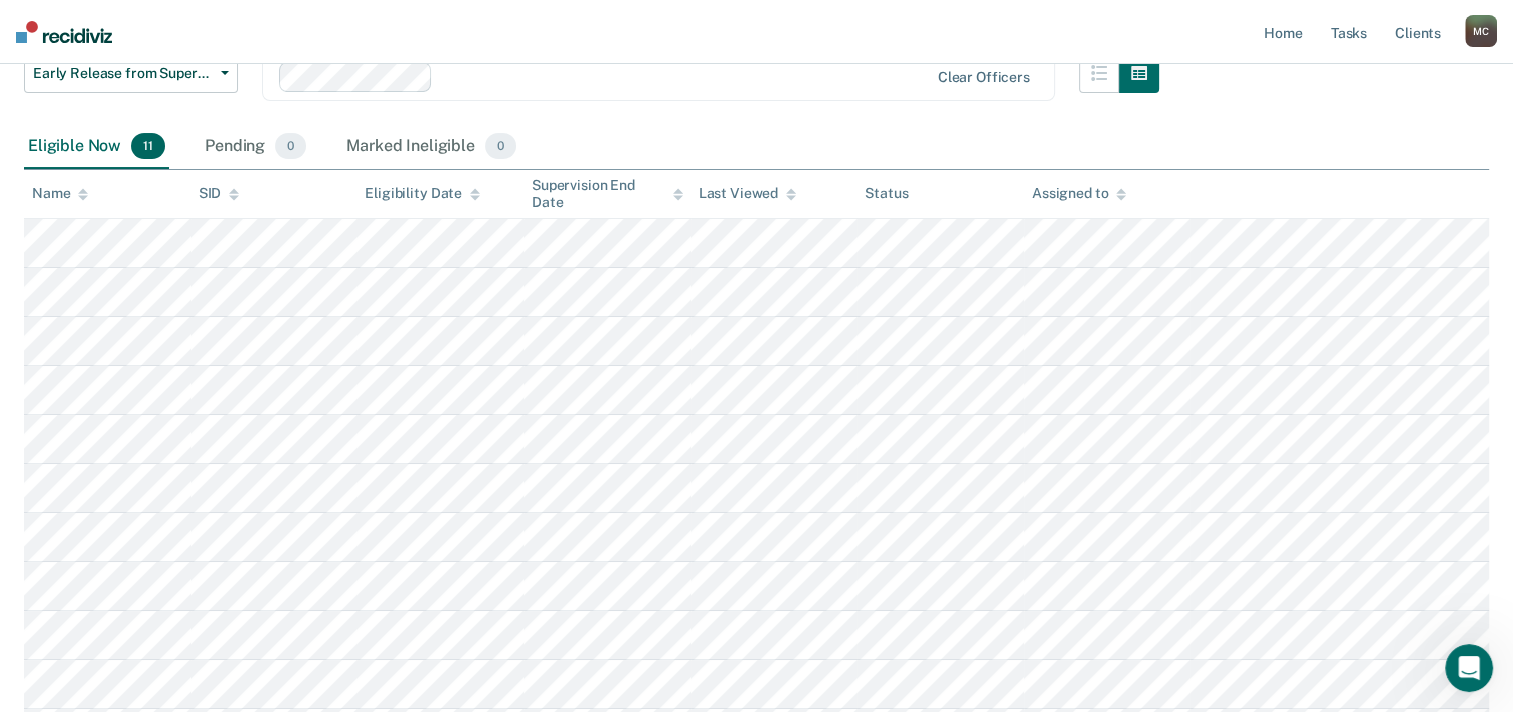 scroll, scrollTop: 200, scrollLeft: 0, axis: vertical 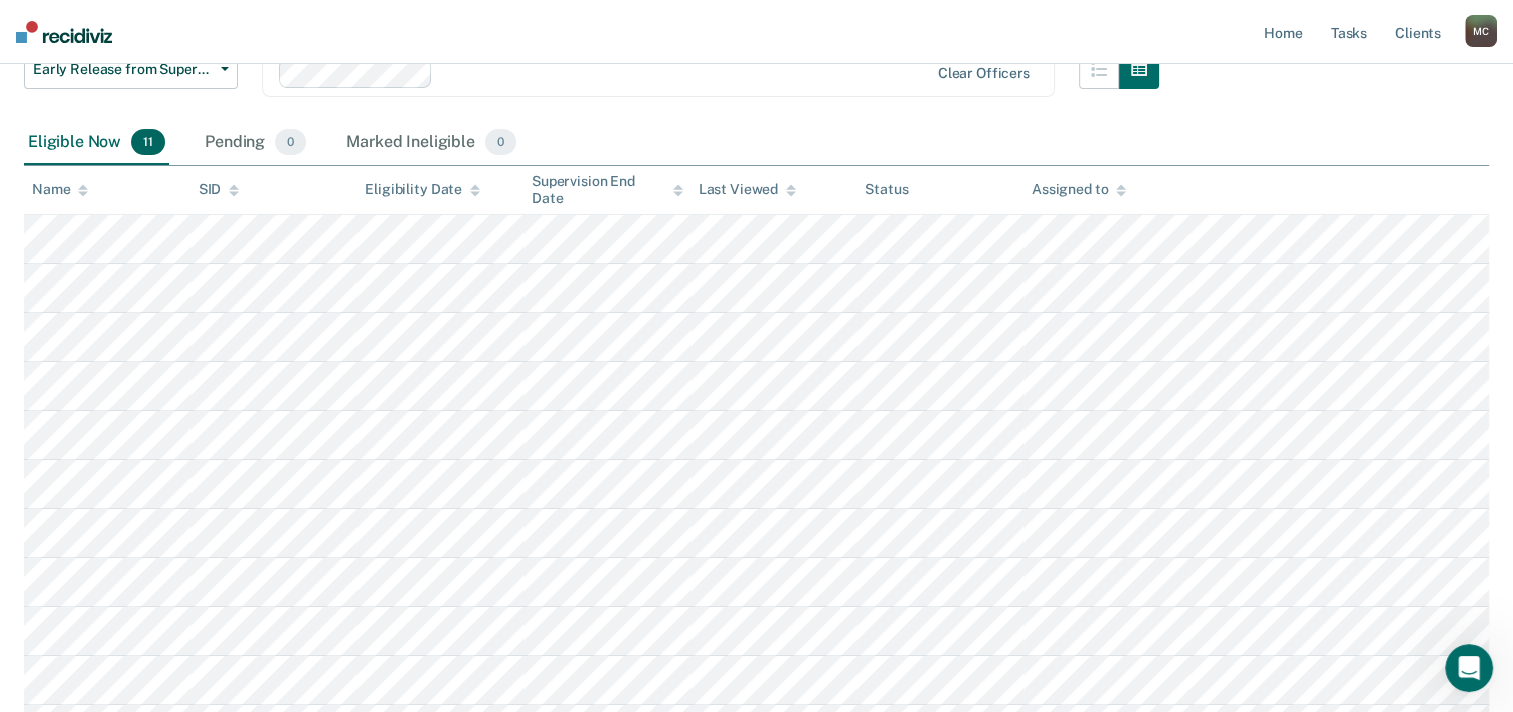 click 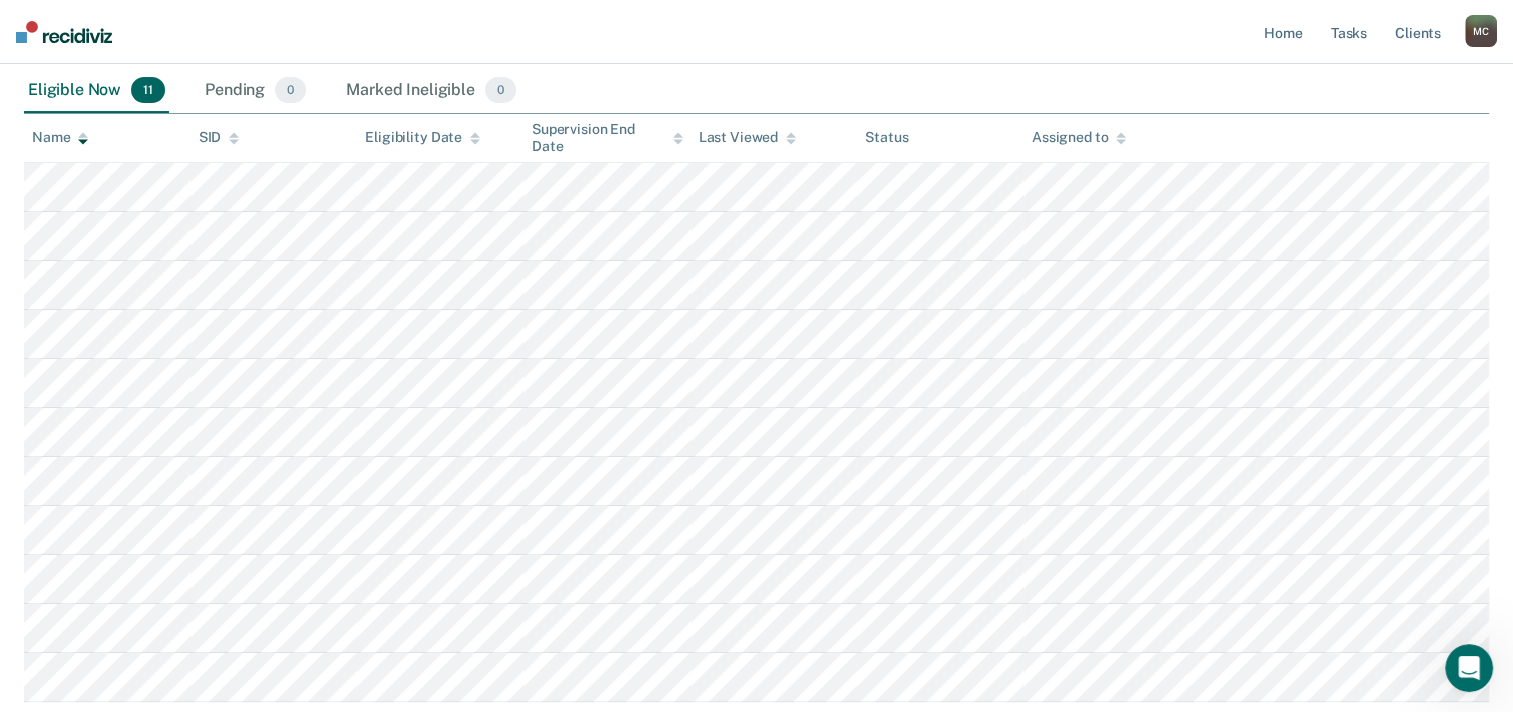 scroll, scrollTop: 300, scrollLeft: 0, axis: vertical 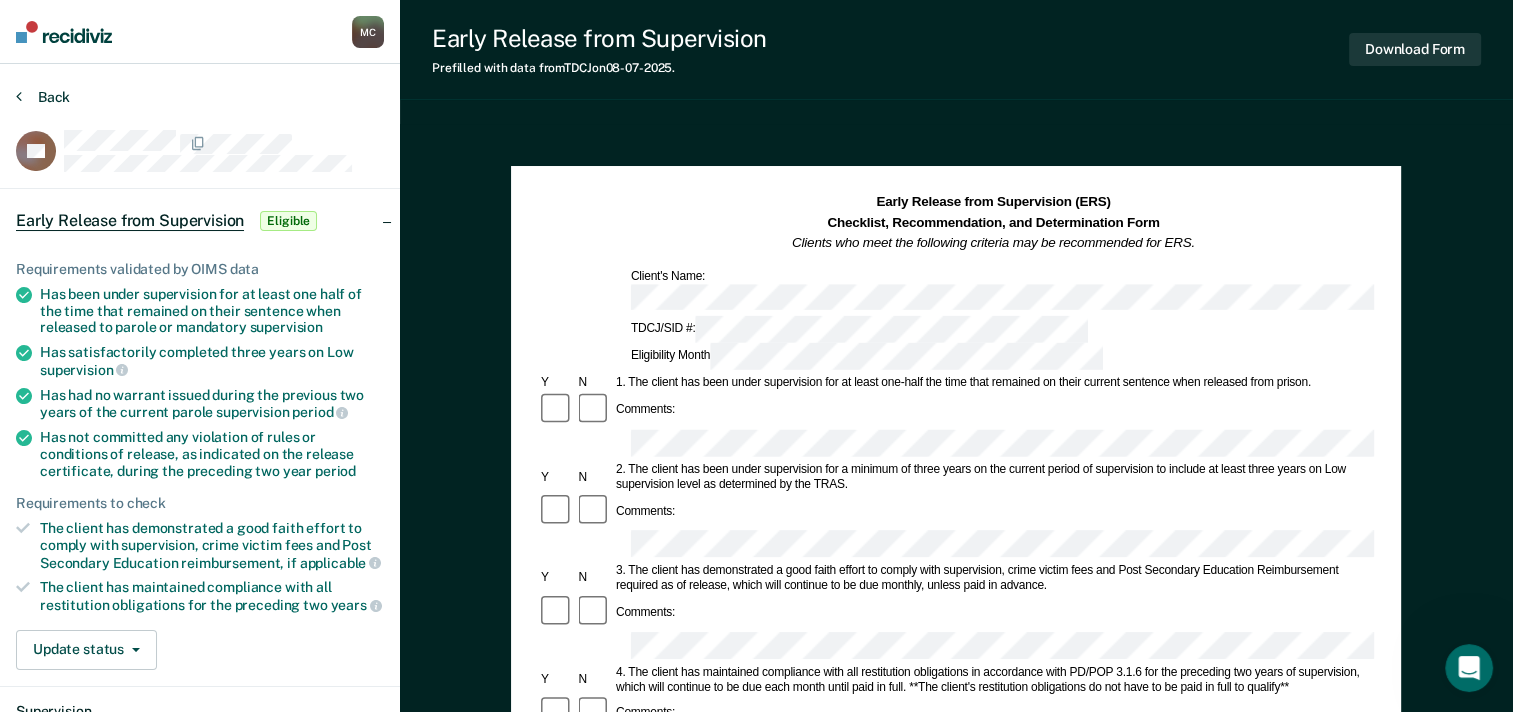 click at bounding box center [19, 96] 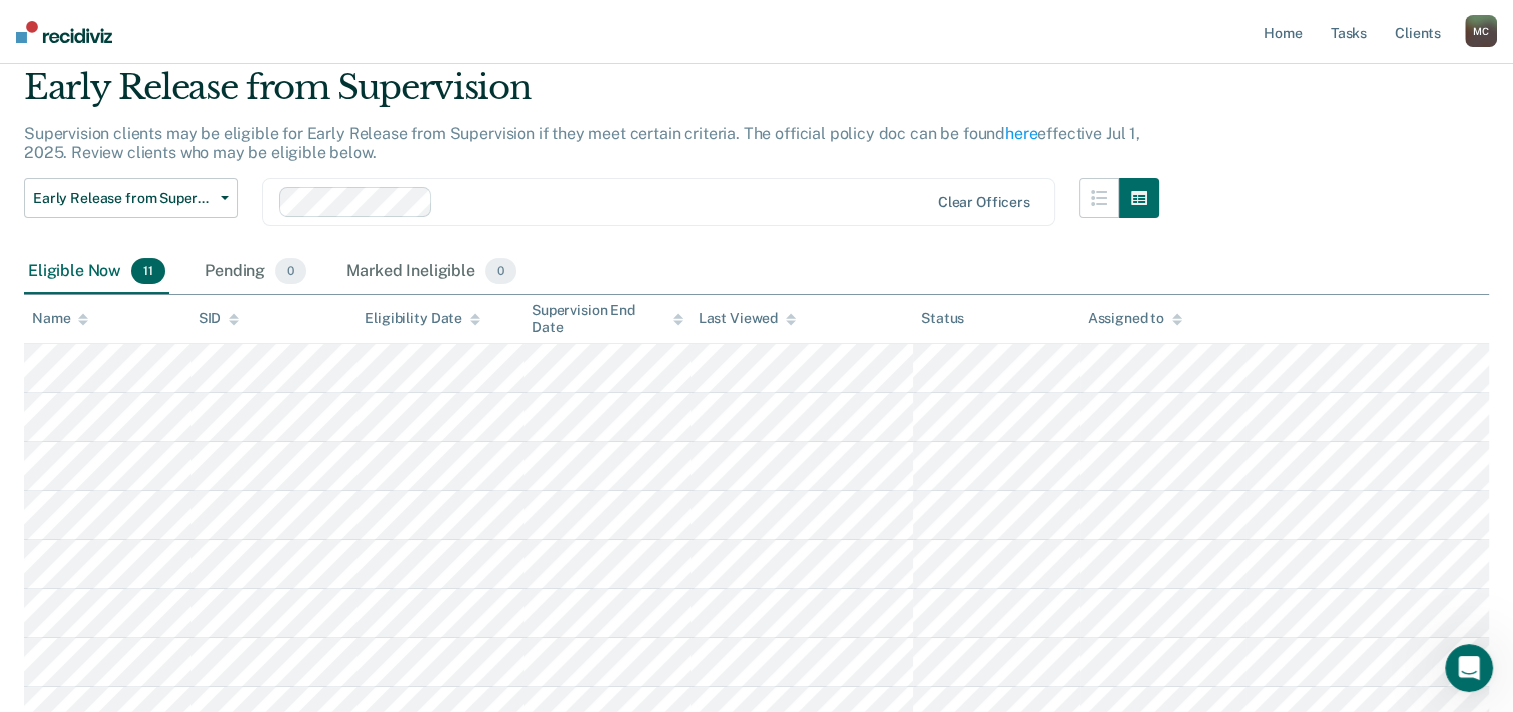 scroll, scrollTop: 300, scrollLeft: 0, axis: vertical 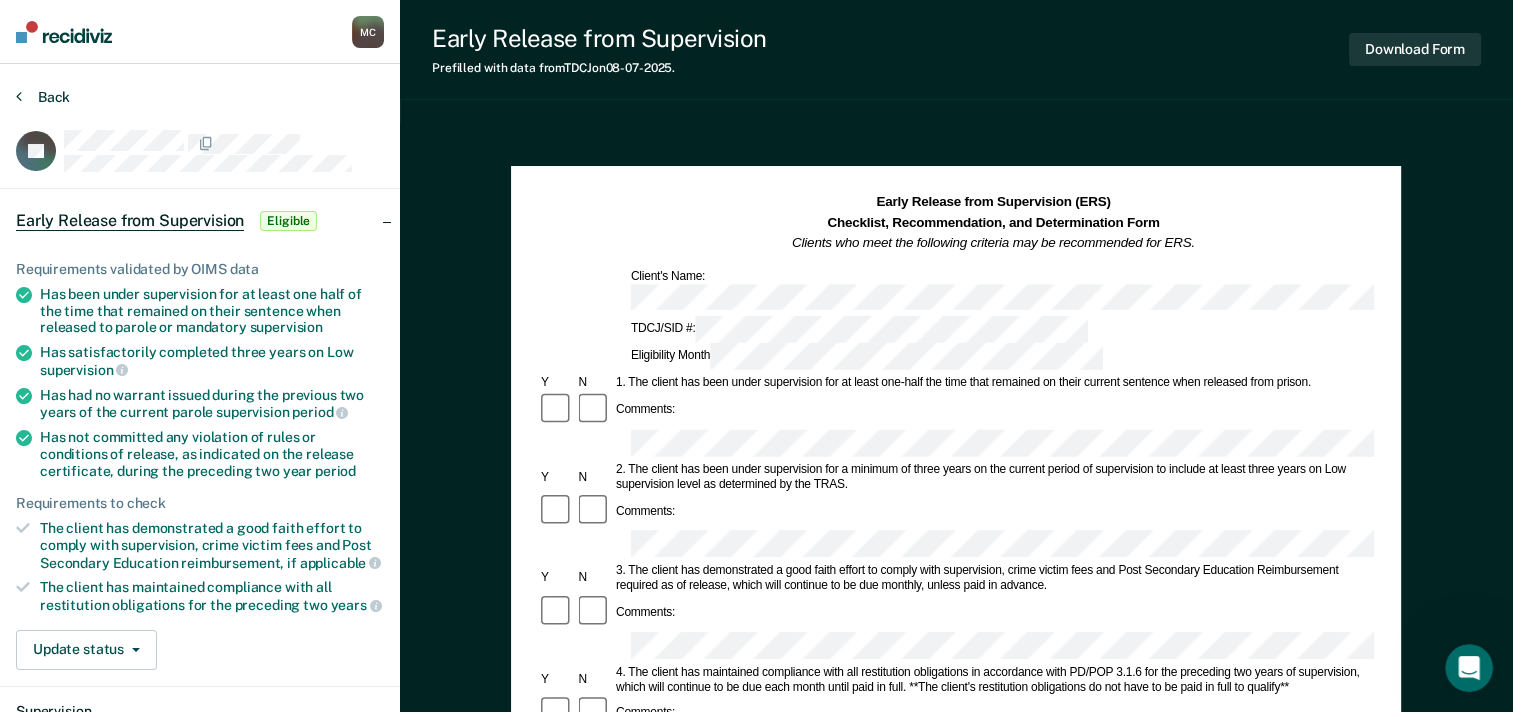 click on "Back" at bounding box center (43, 97) 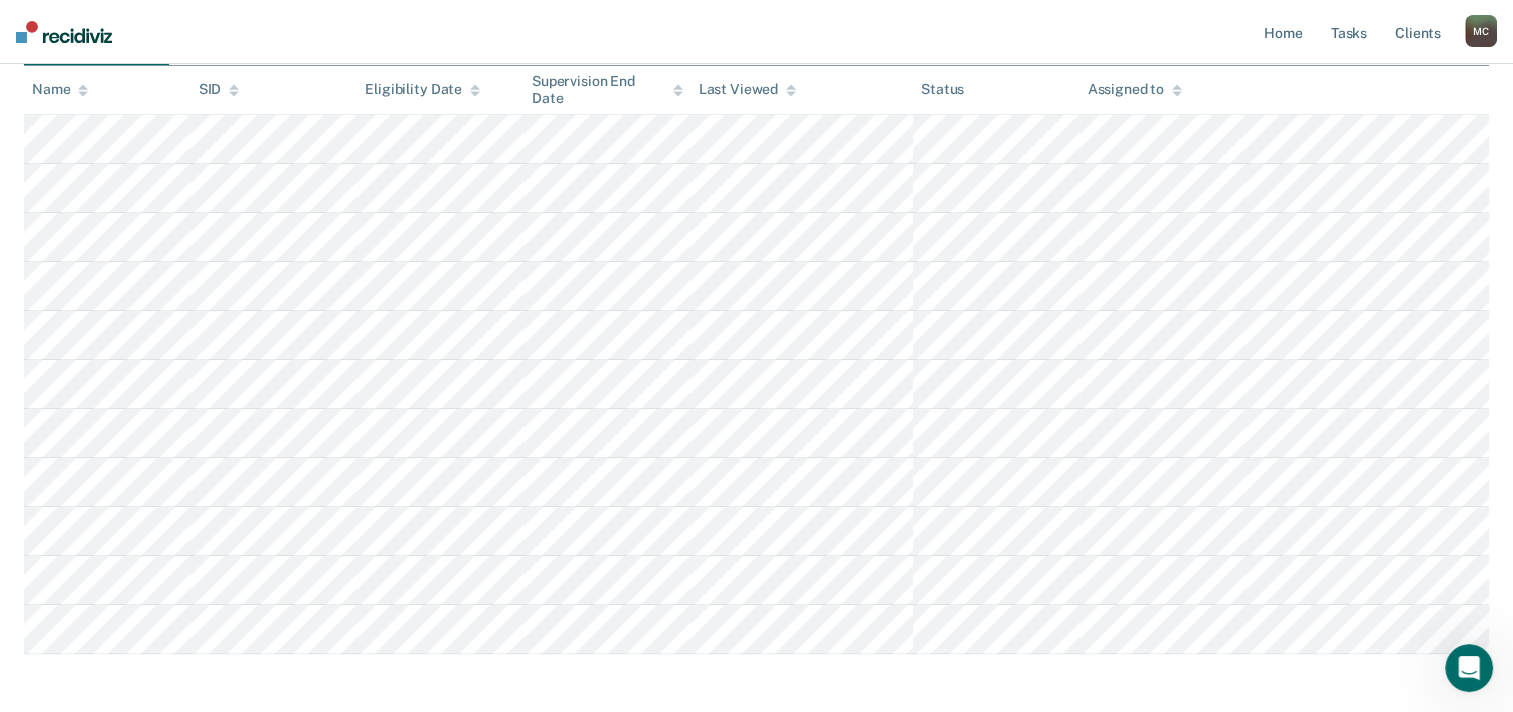 click 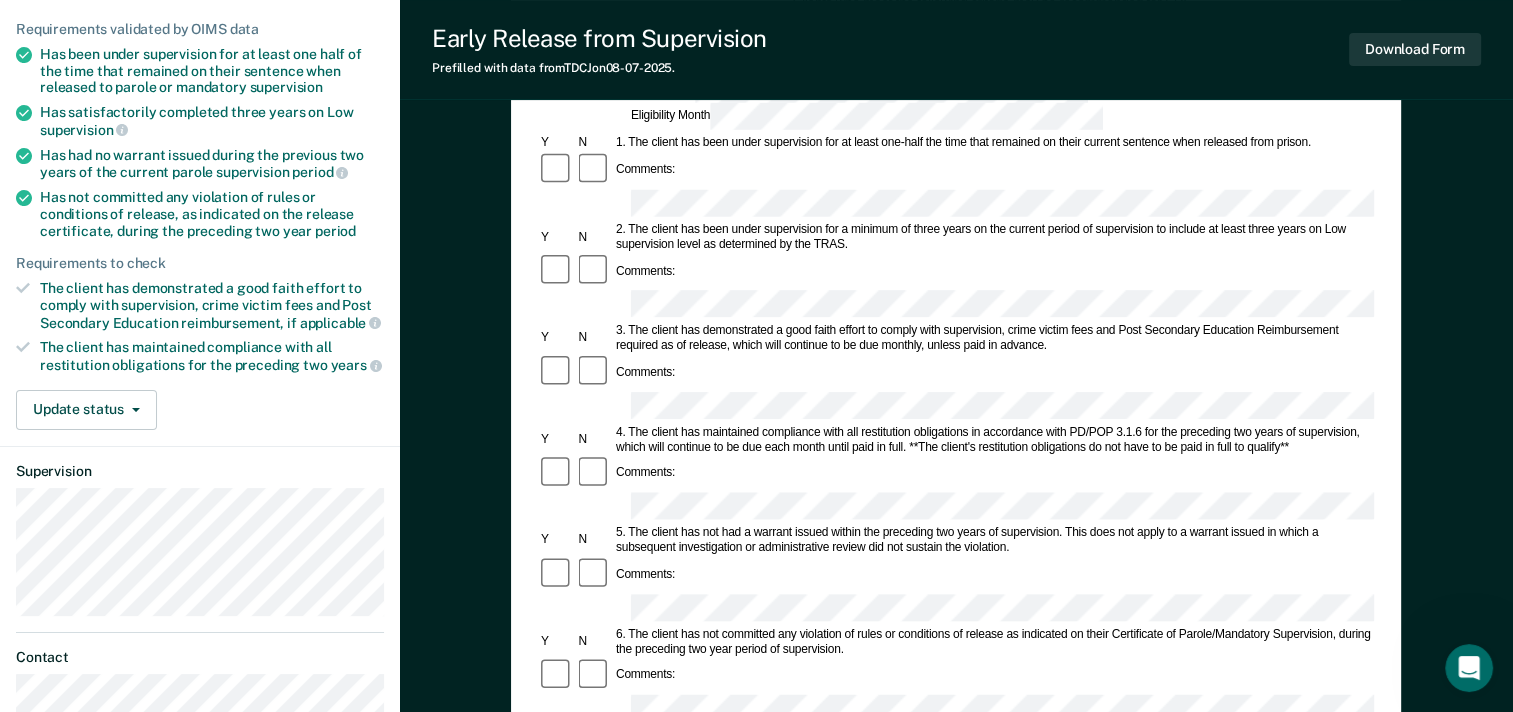 scroll, scrollTop: 100, scrollLeft: 0, axis: vertical 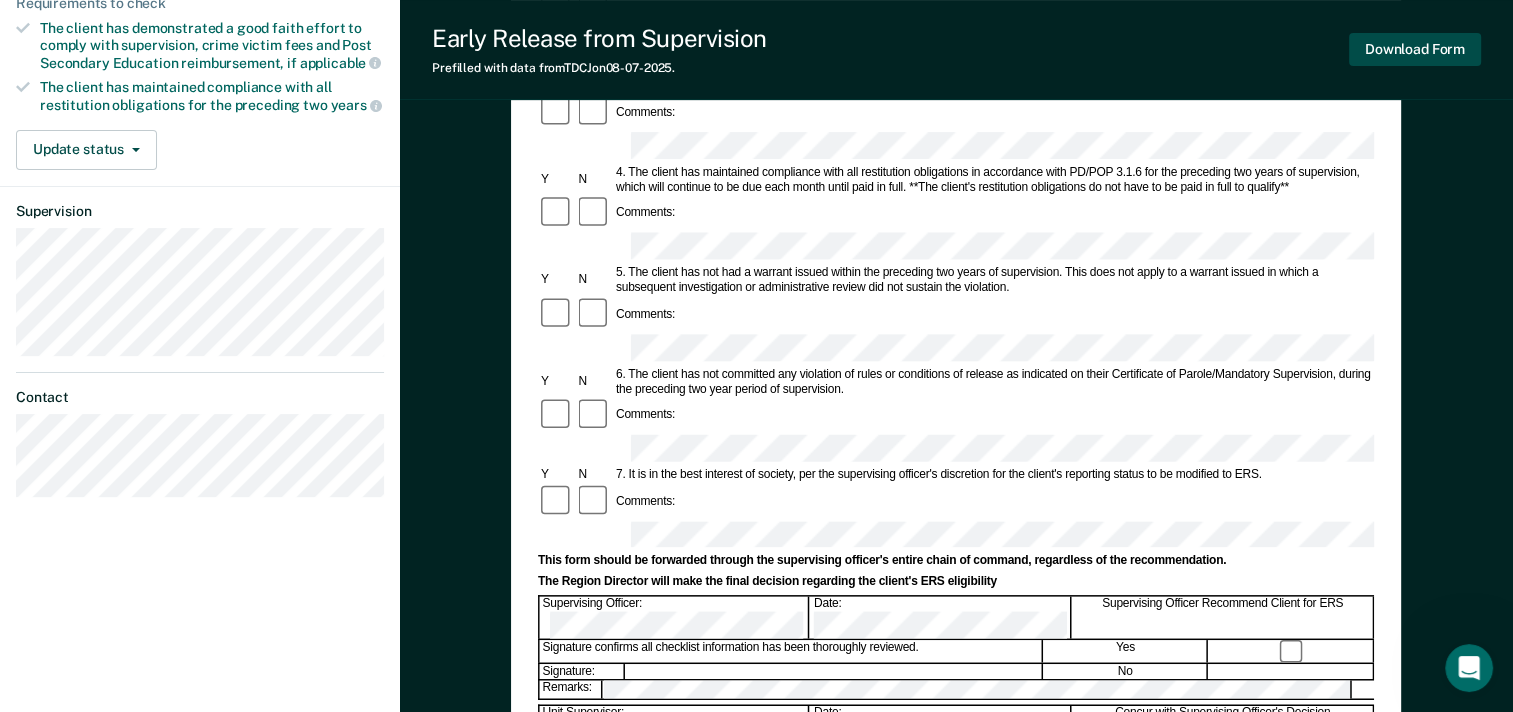 click on "Download Form" at bounding box center [1415, 49] 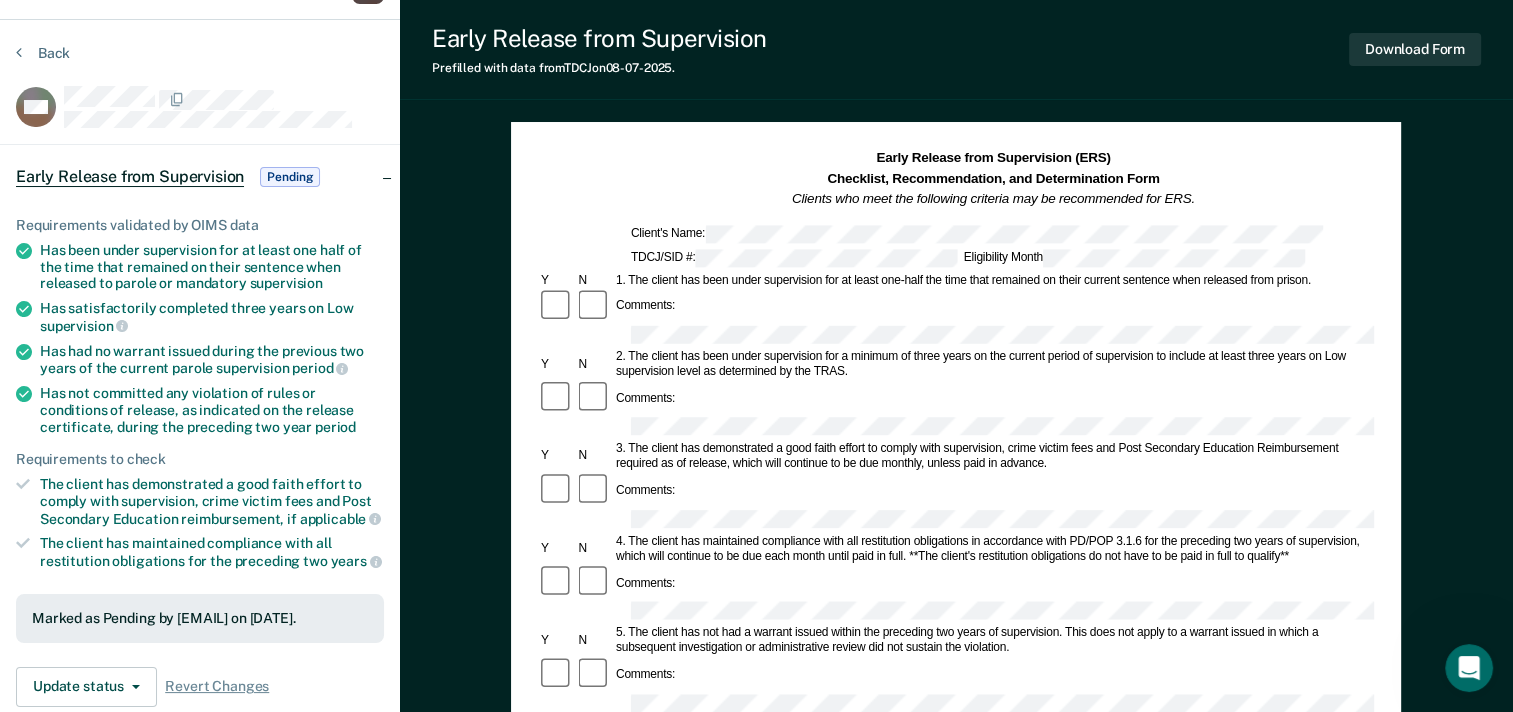 scroll, scrollTop: 0, scrollLeft: 0, axis: both 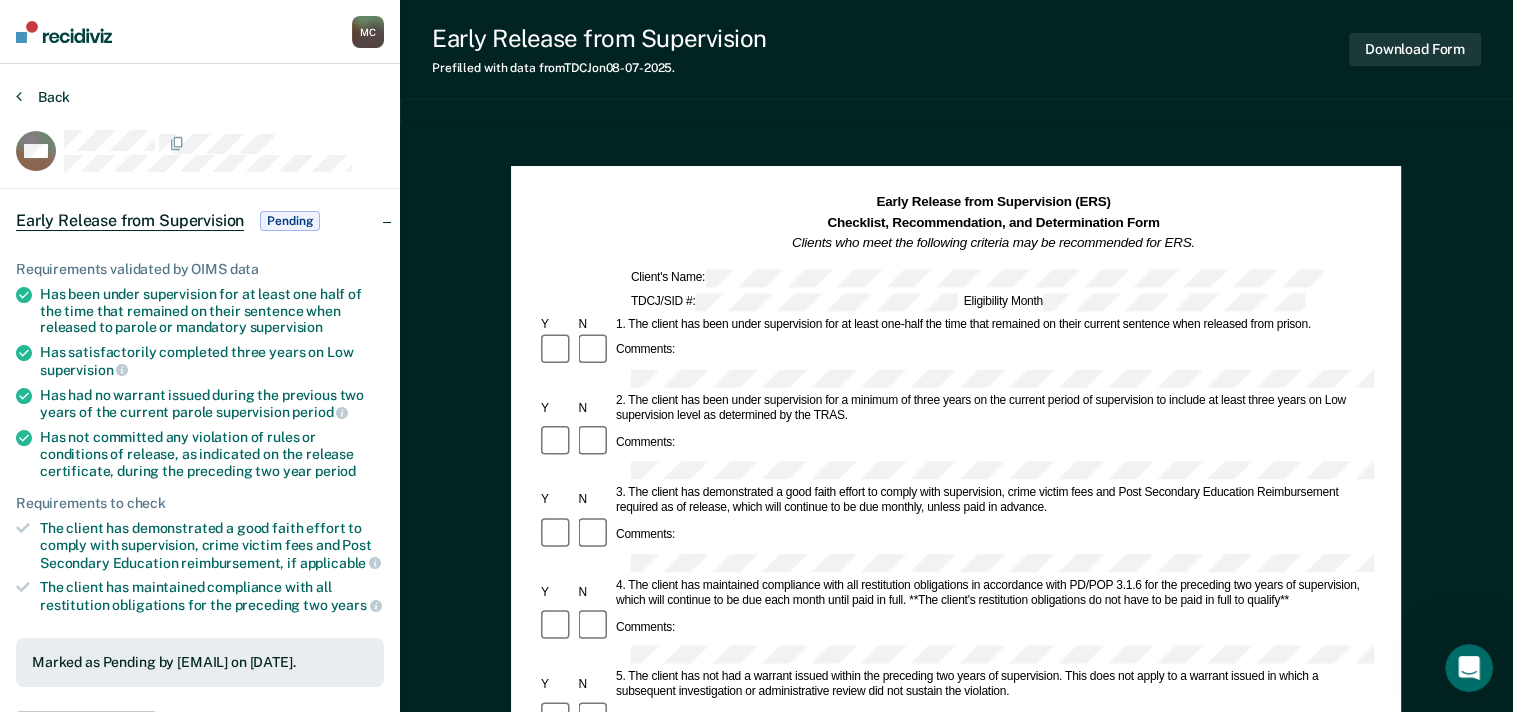 click on "Back" at bounding box center [43, 97] 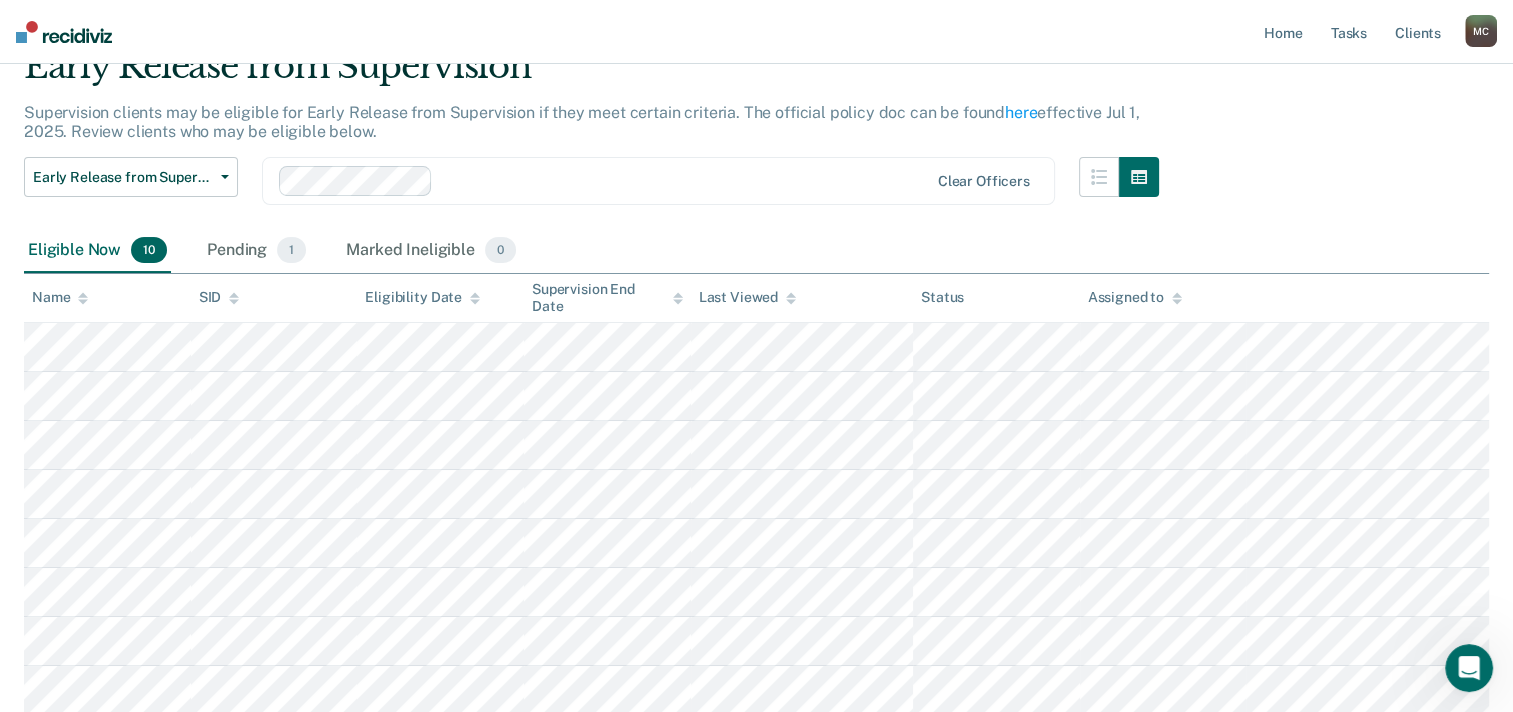 scroll, scrollTop: 0, scrollLeft: 0, axis: both 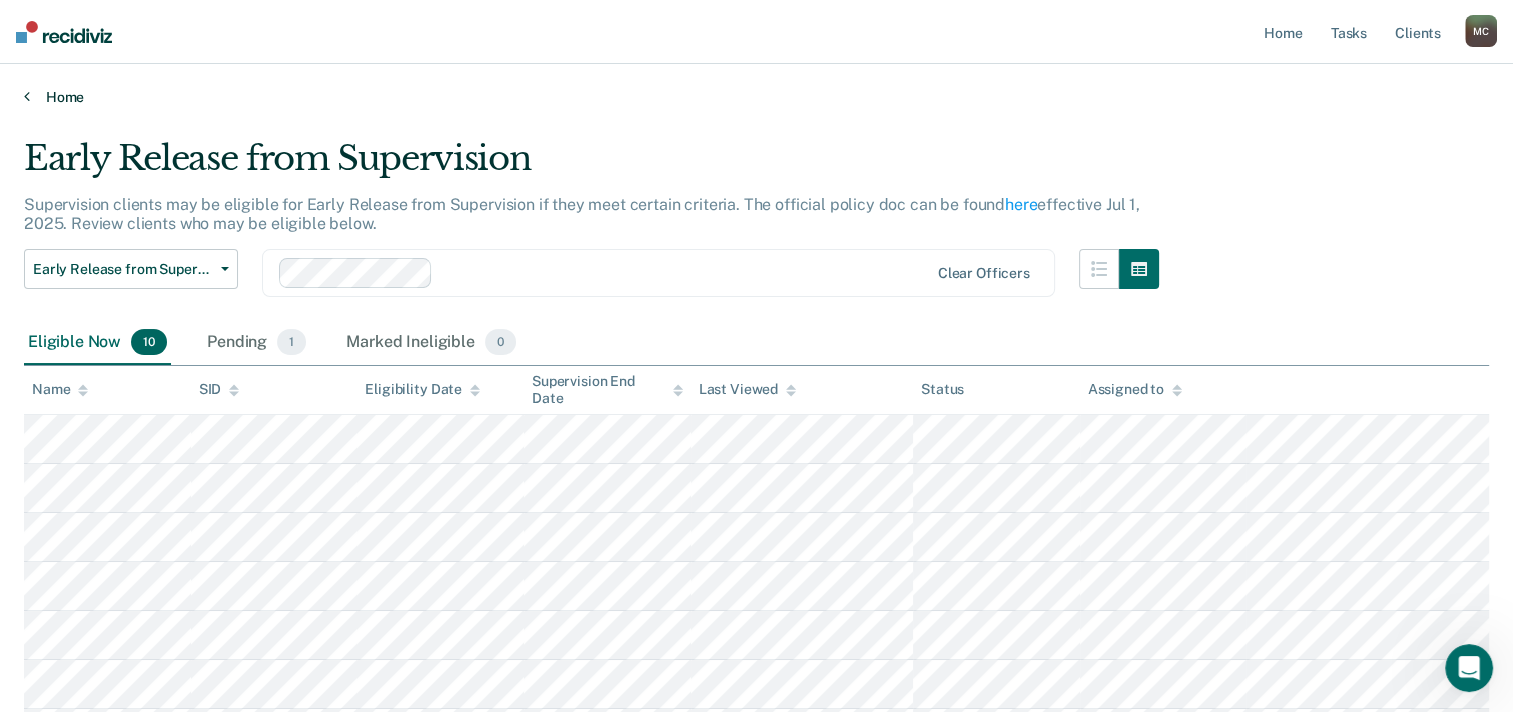 click on "Home" at bounding box center (756, 97) 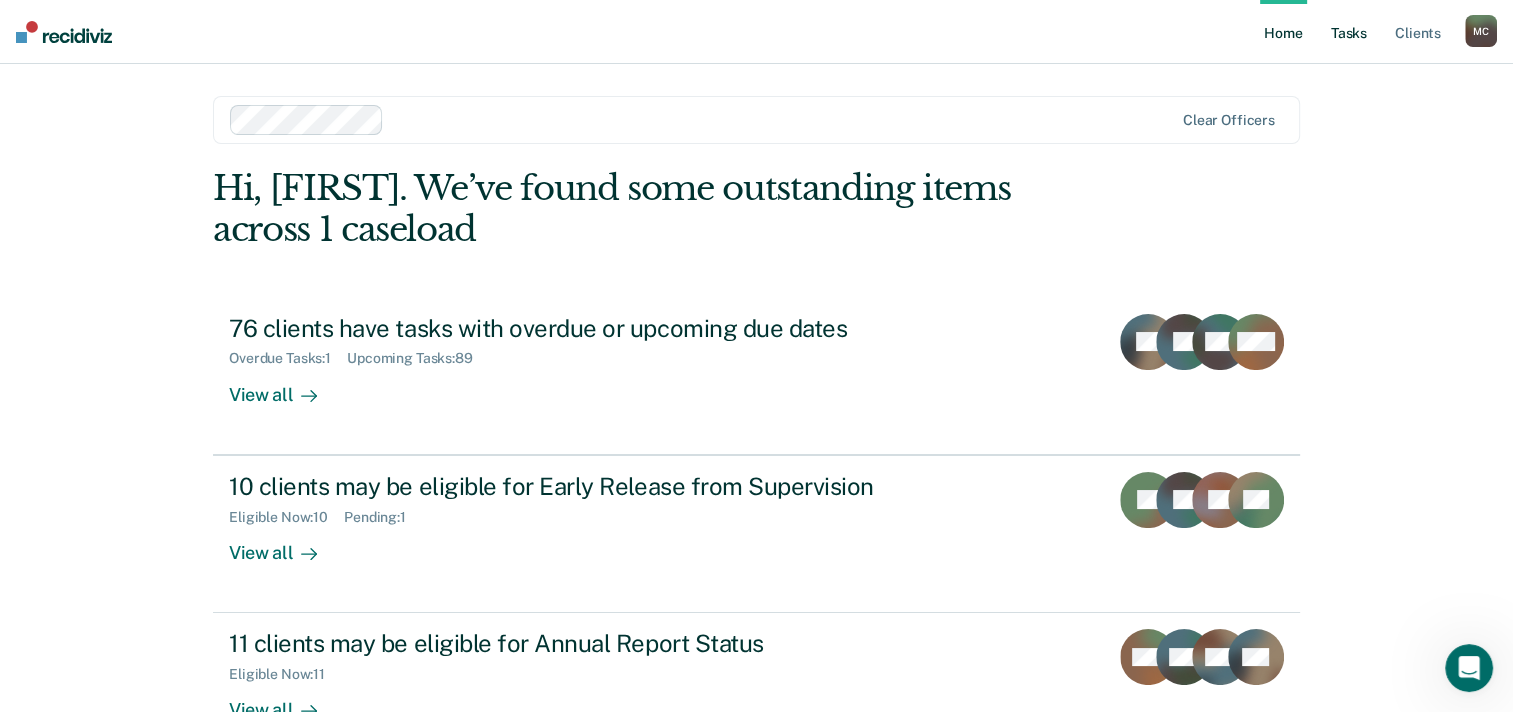 click on "Tasks" at bounding box center [1349, 32] 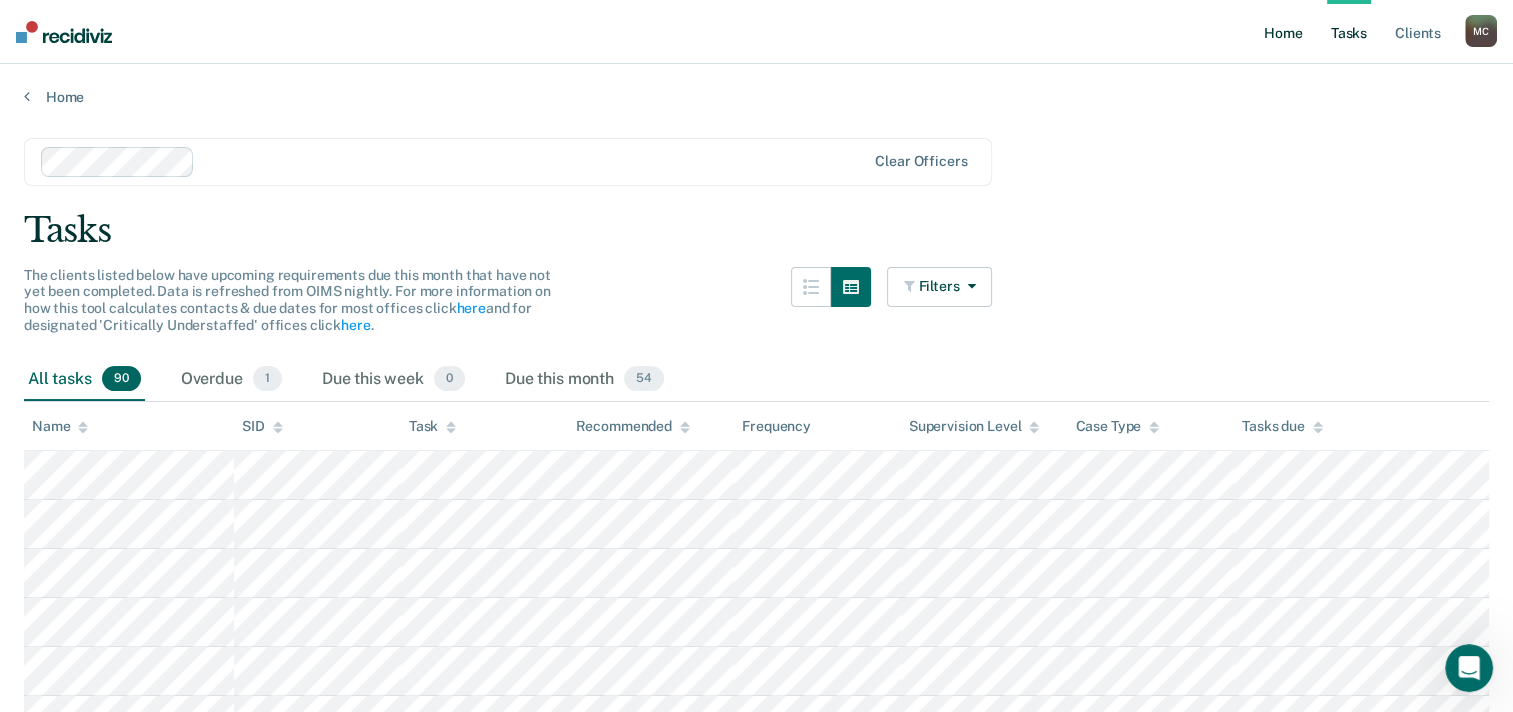 click on "Home" at bounding box center [1283, 32] 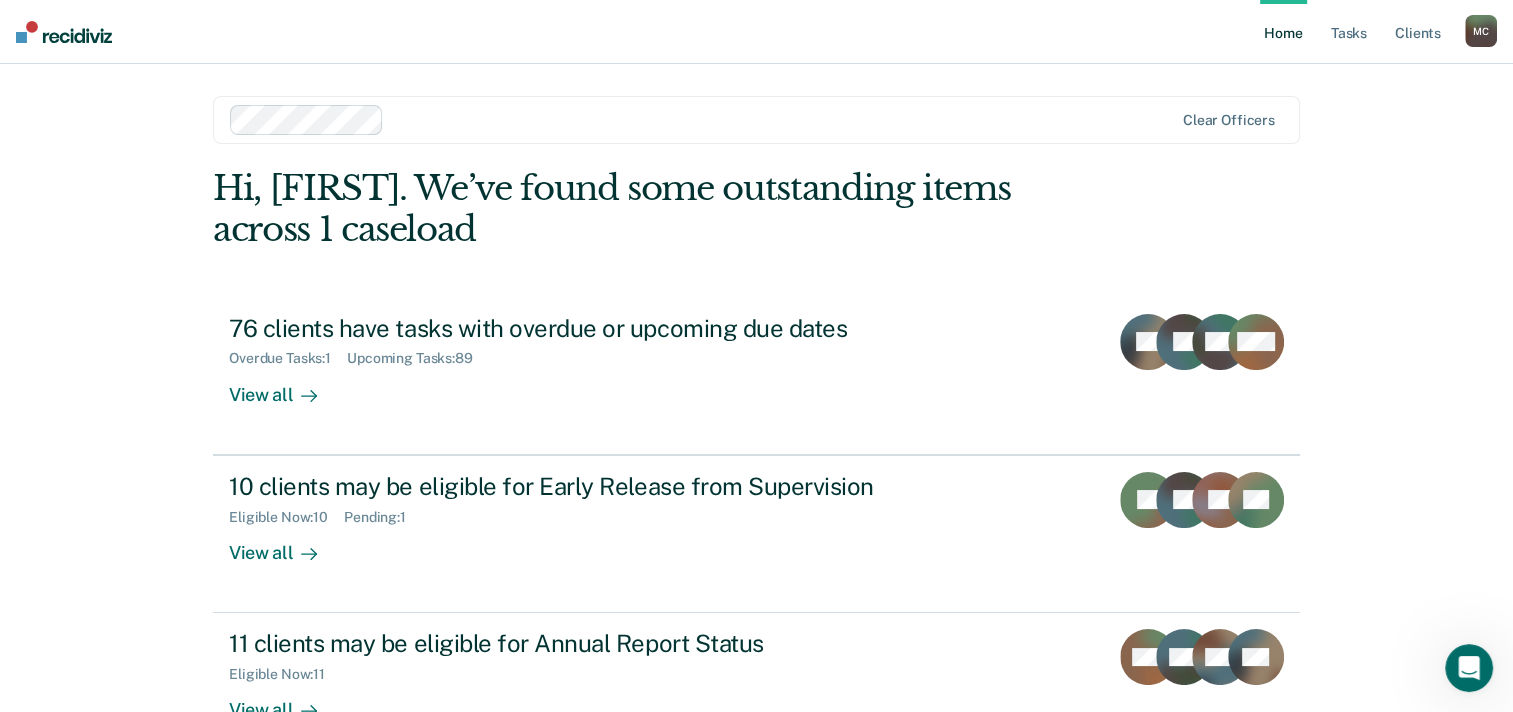 scroll, scrollTop: 137, scrollLeft: 0, axis: vertical 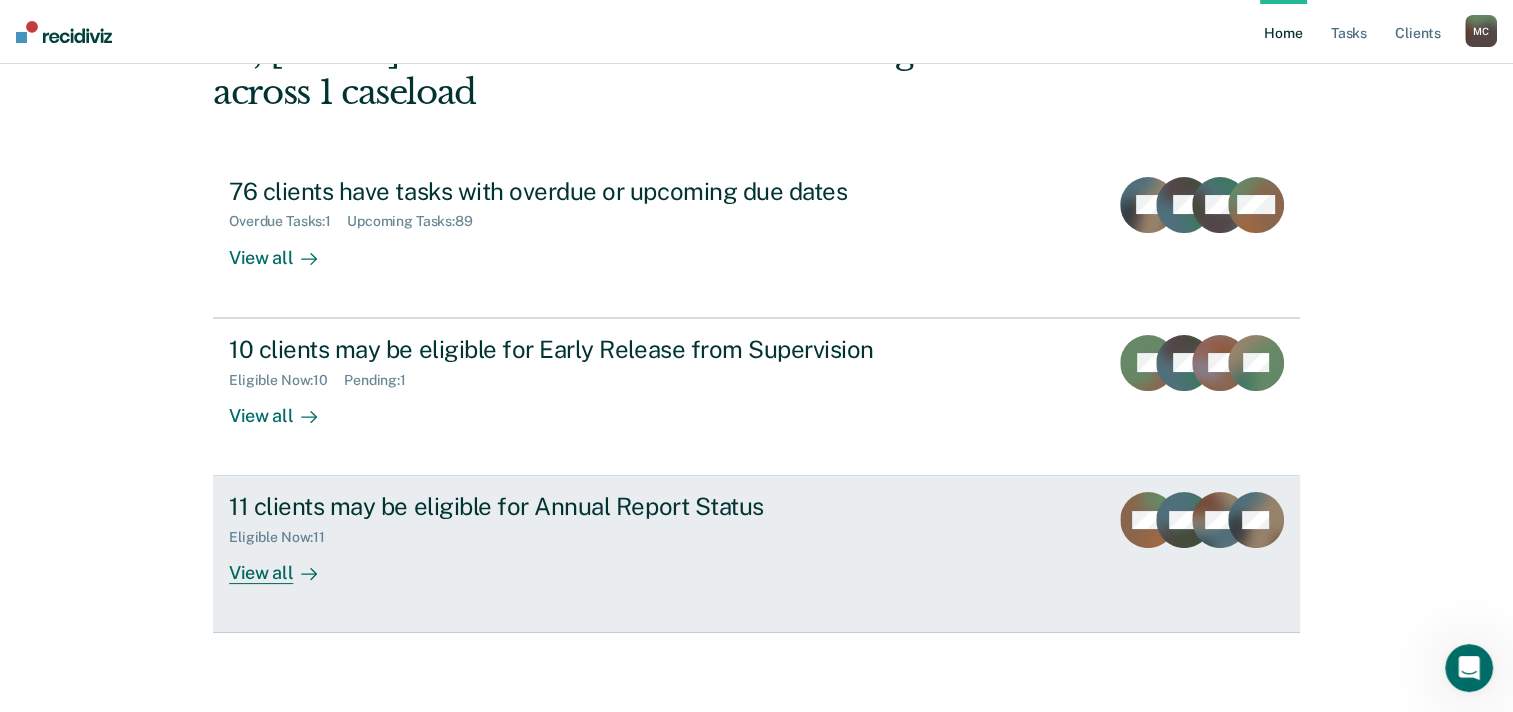 click on "View all" at bounding box center [285, 565] 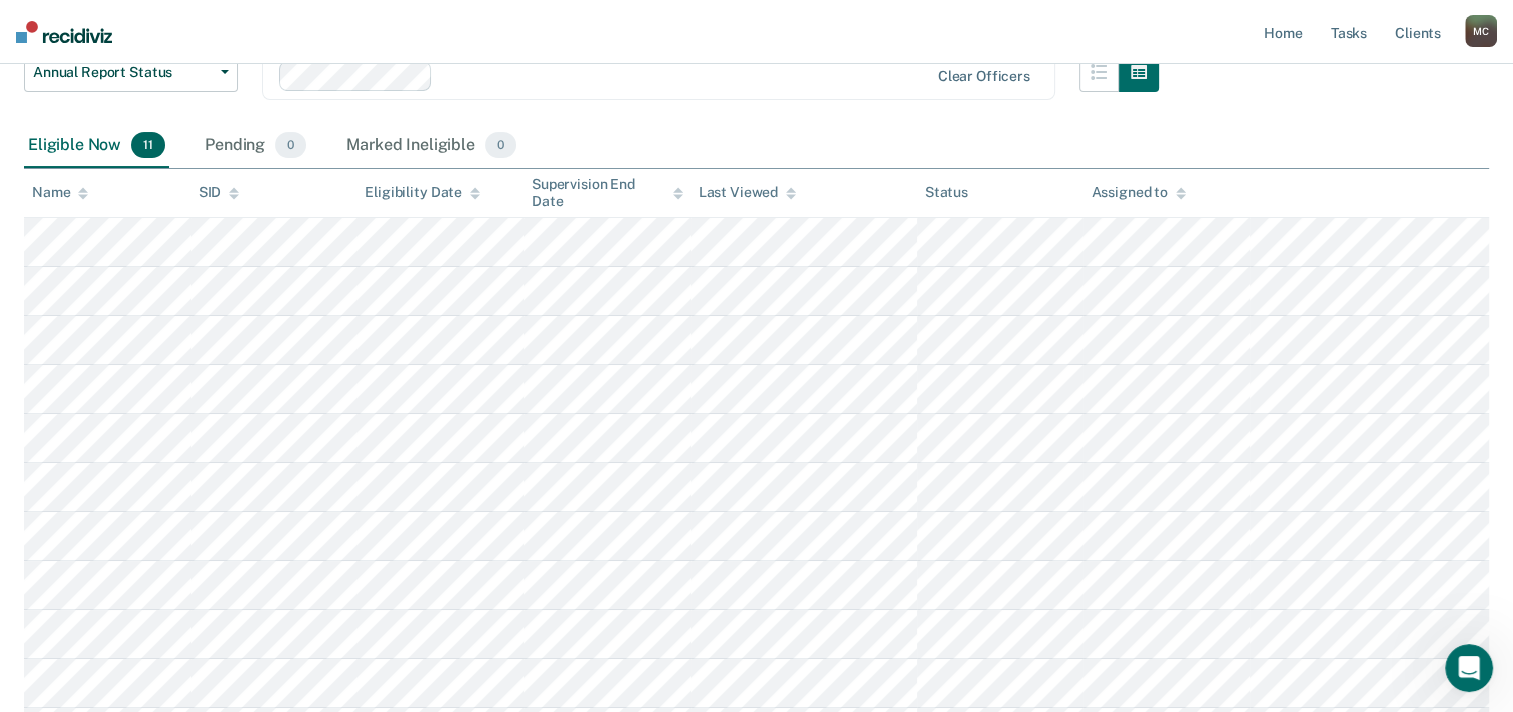 scroll, scrollTop: 200, scrollLeft: 0, axis: vertical 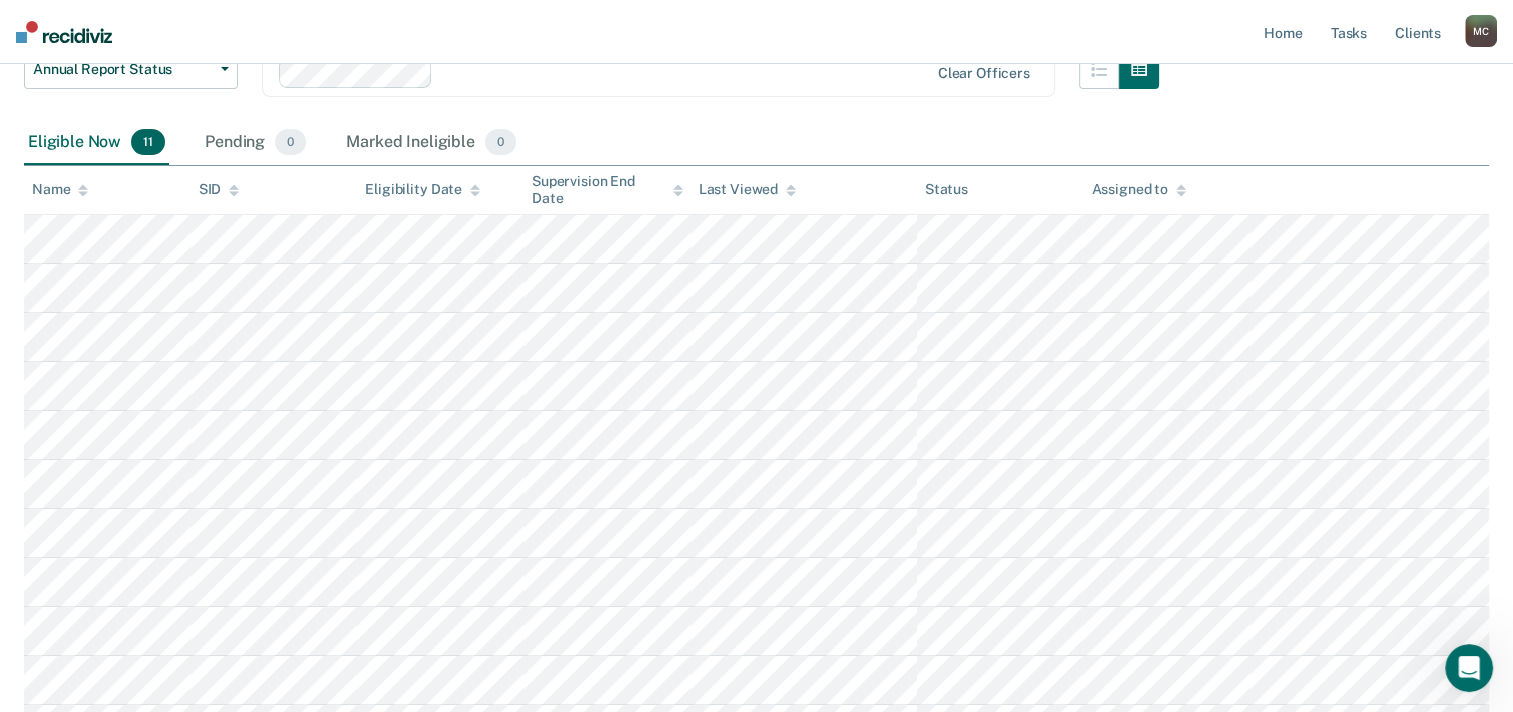 click 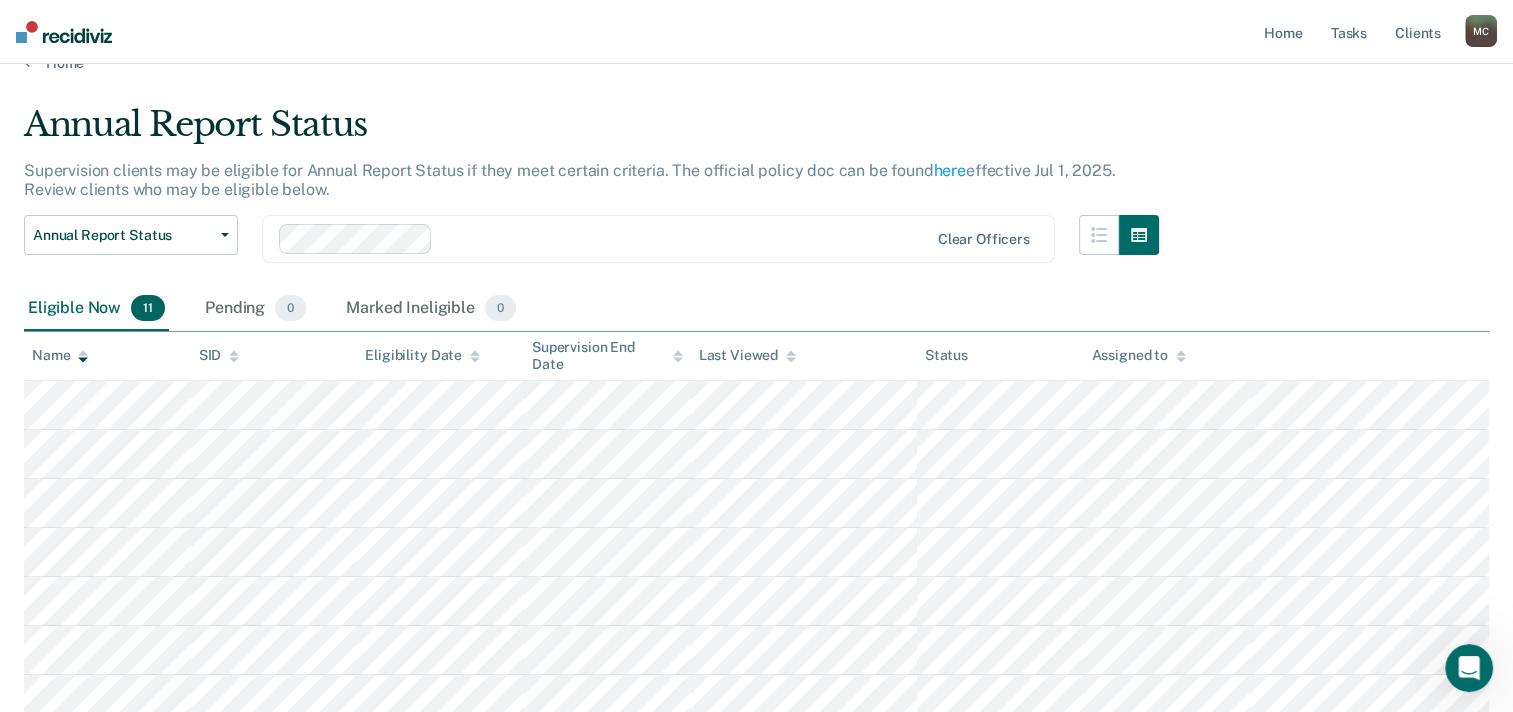 scroll, scrollTop: 0, scrollLeft: 0, axis: both 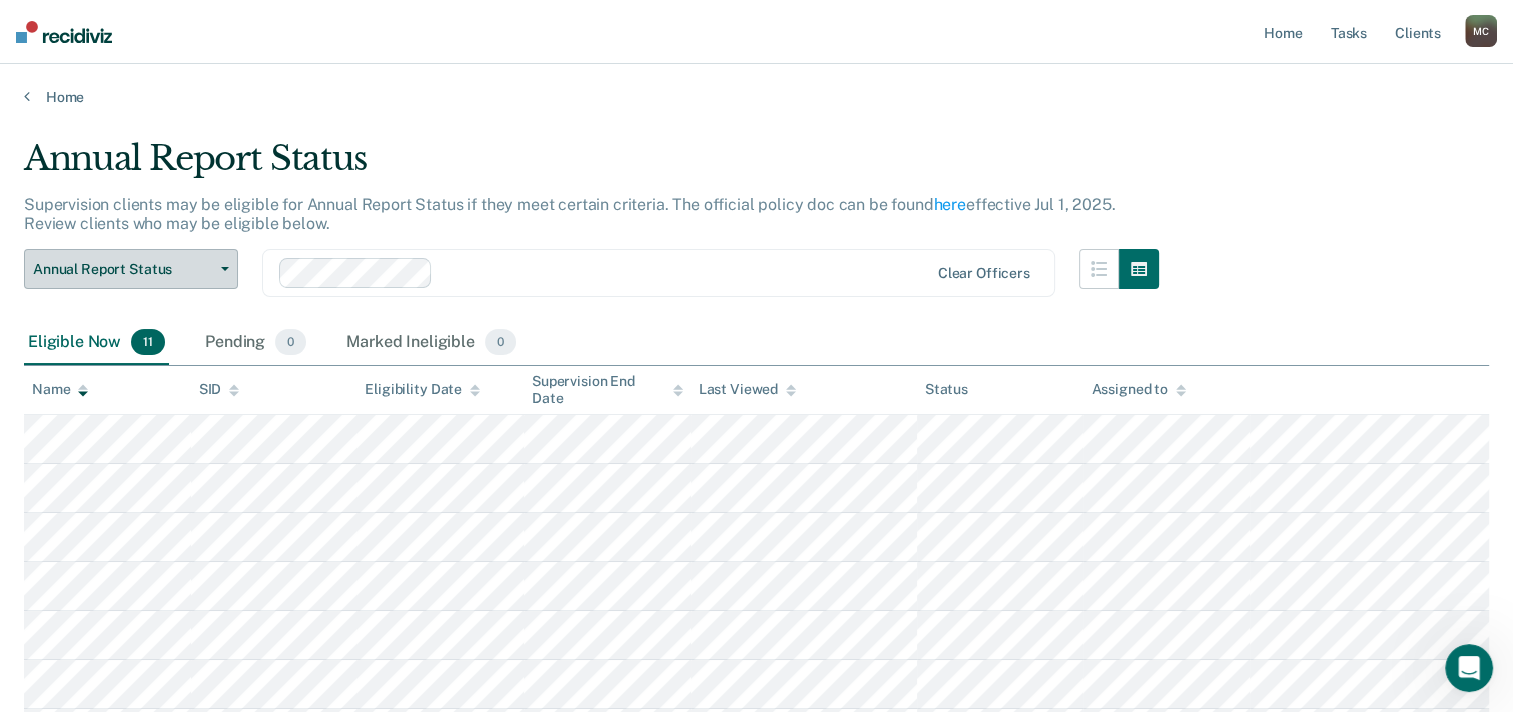 click on "Annual Report Status" at bounding box center (131, 269) 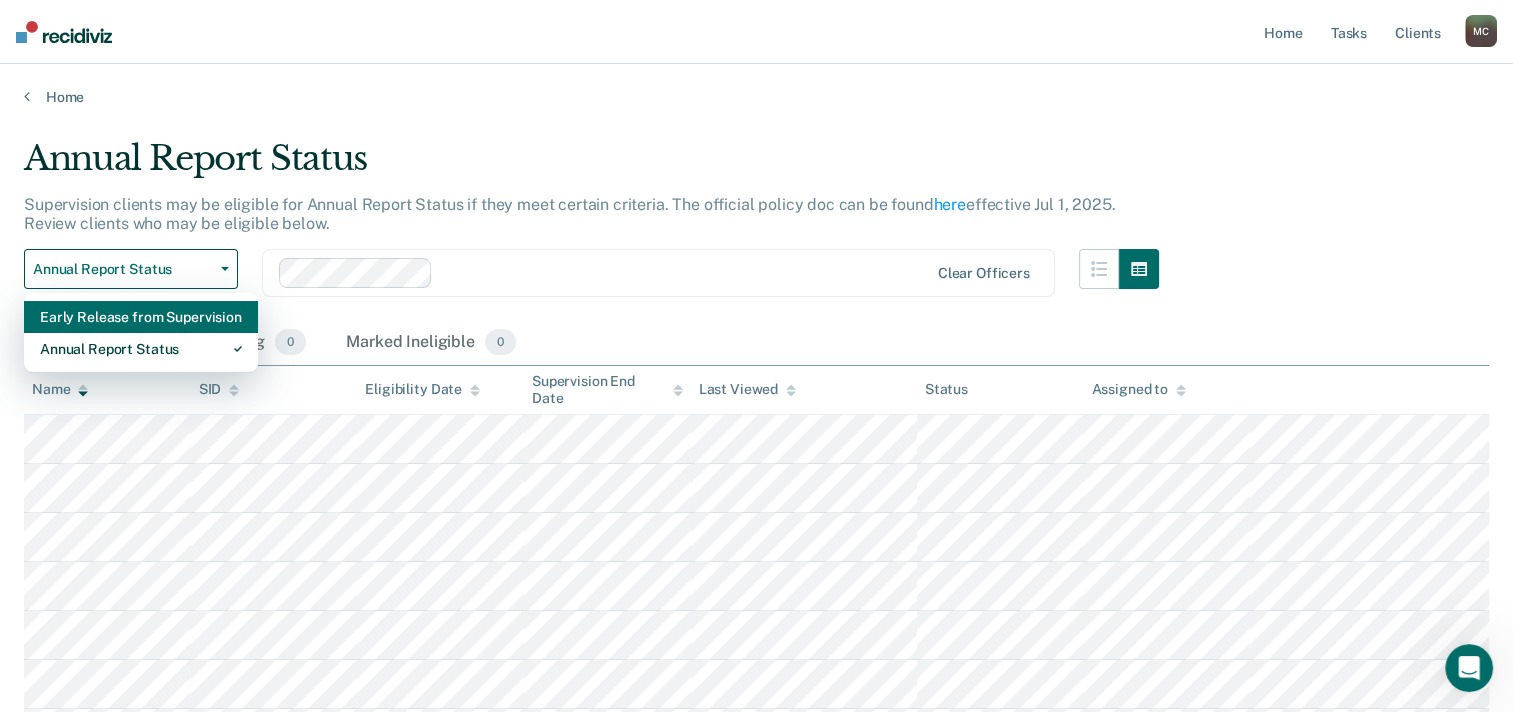 click on "Early Release from Supervision" at bounding box center [141, 317] 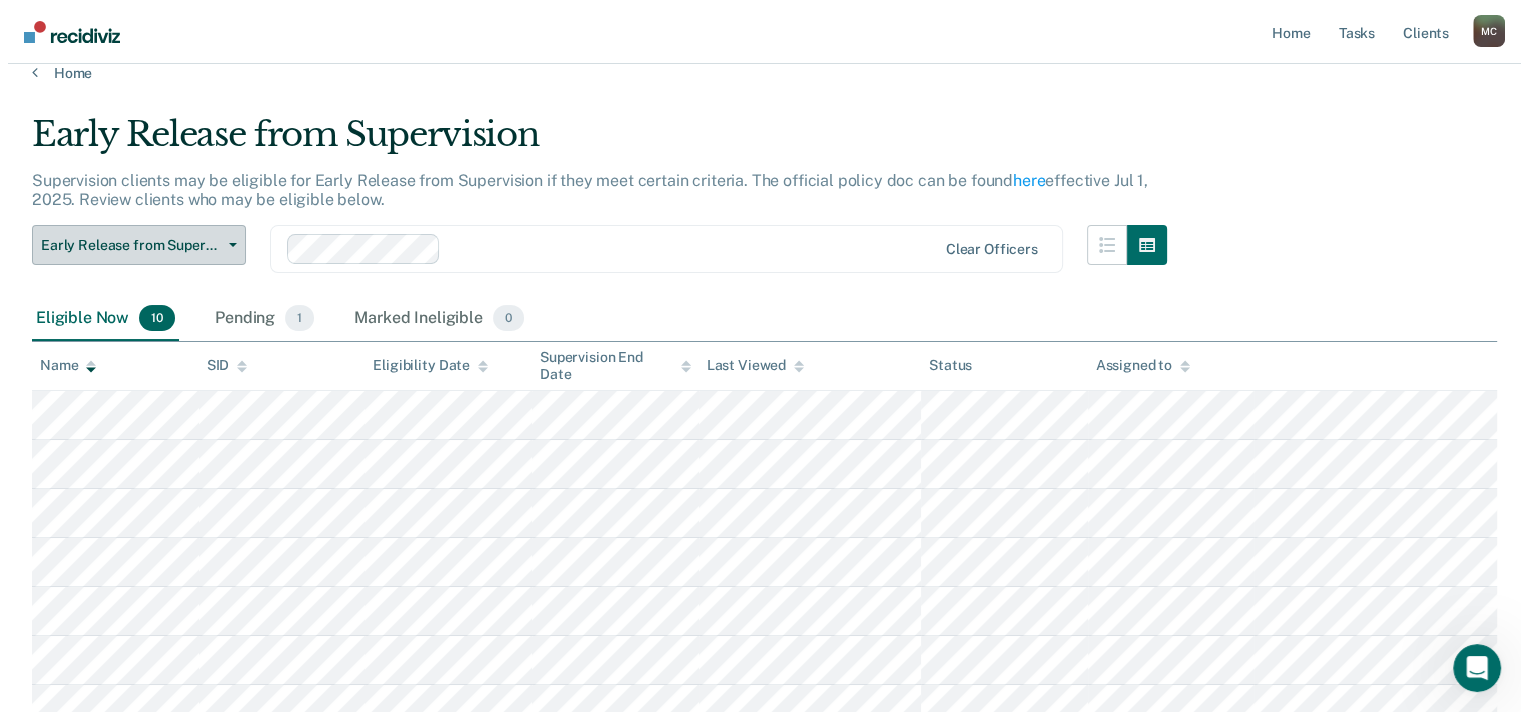 scroll, scrollTop: 0, scrollLeft: 0, axis: both 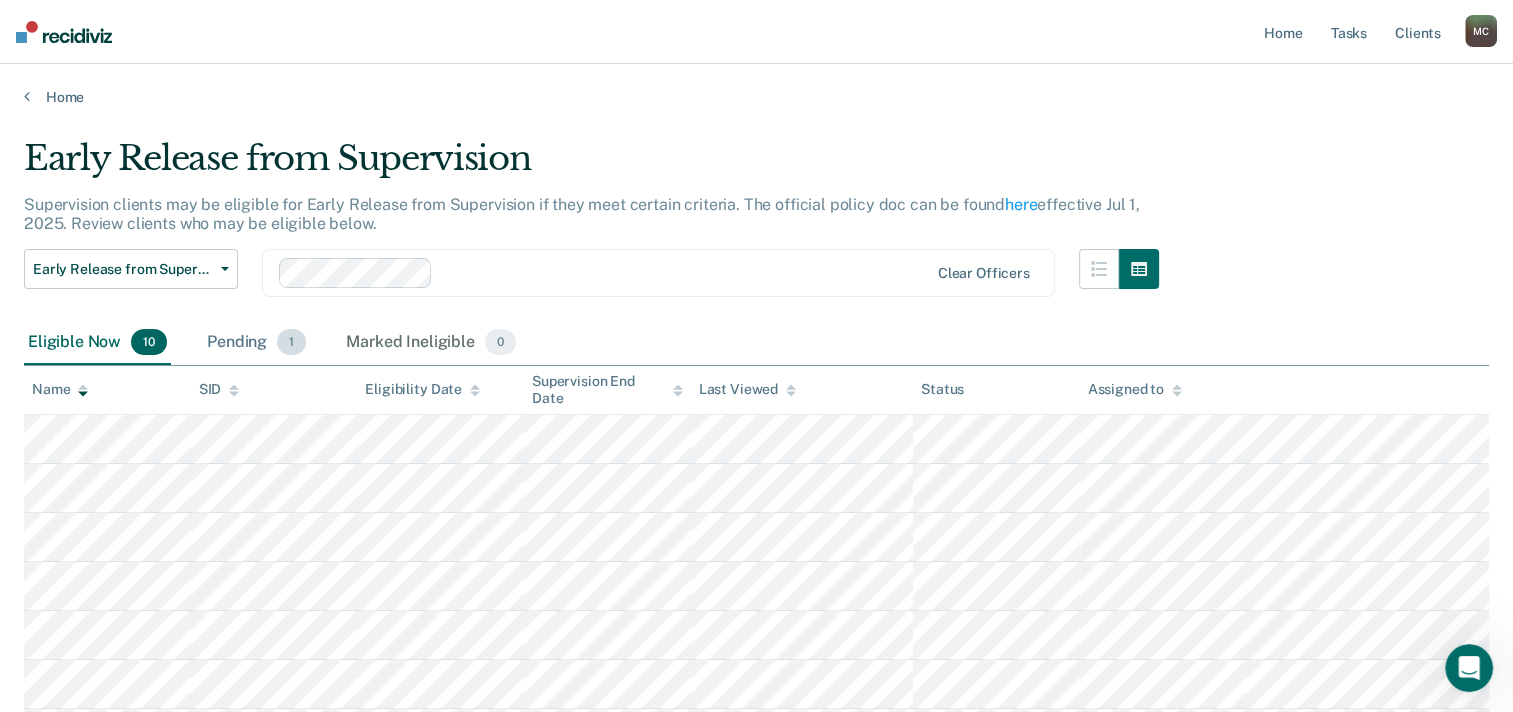 click on "Pending 1" at bounding box center [256, 343] 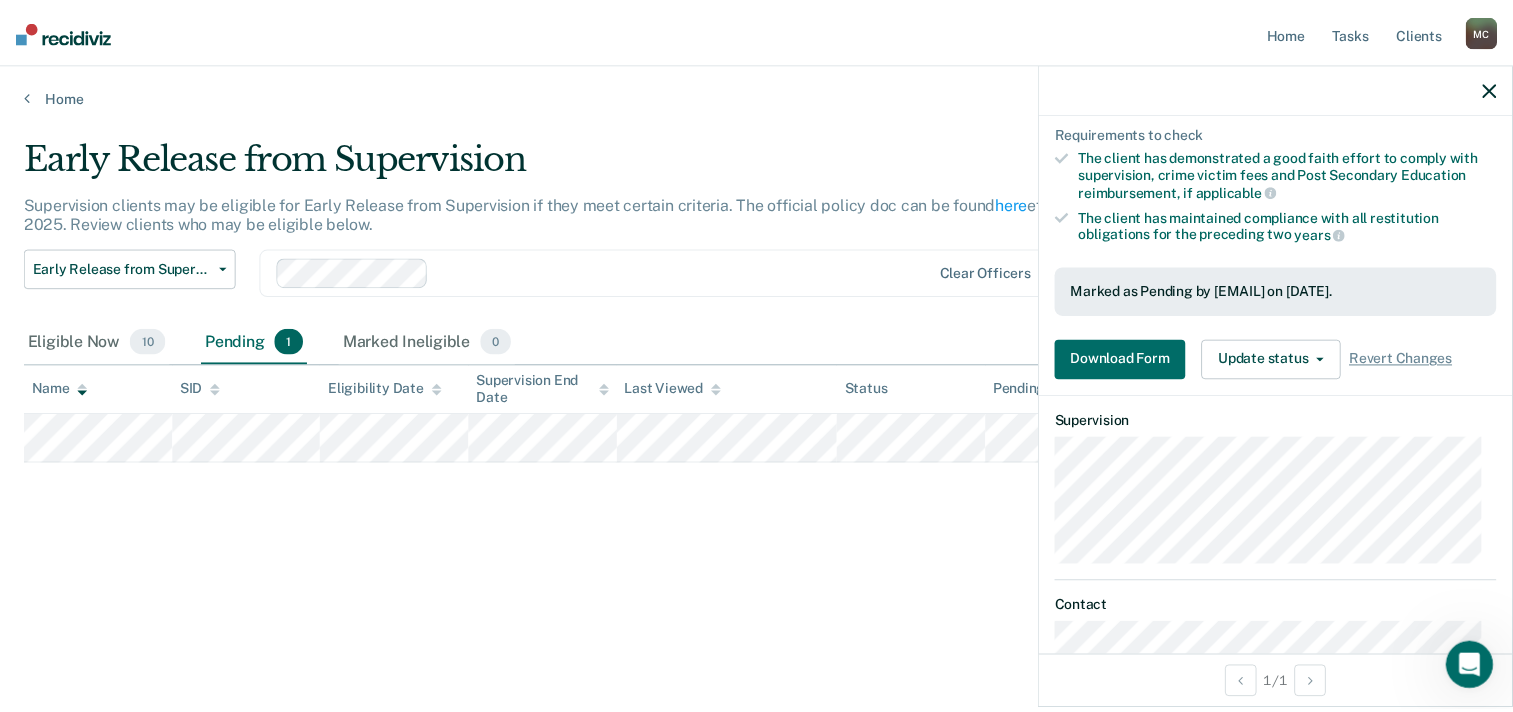 scroll, scrollTop: 400, scrollLeft: 0, axis: vertical 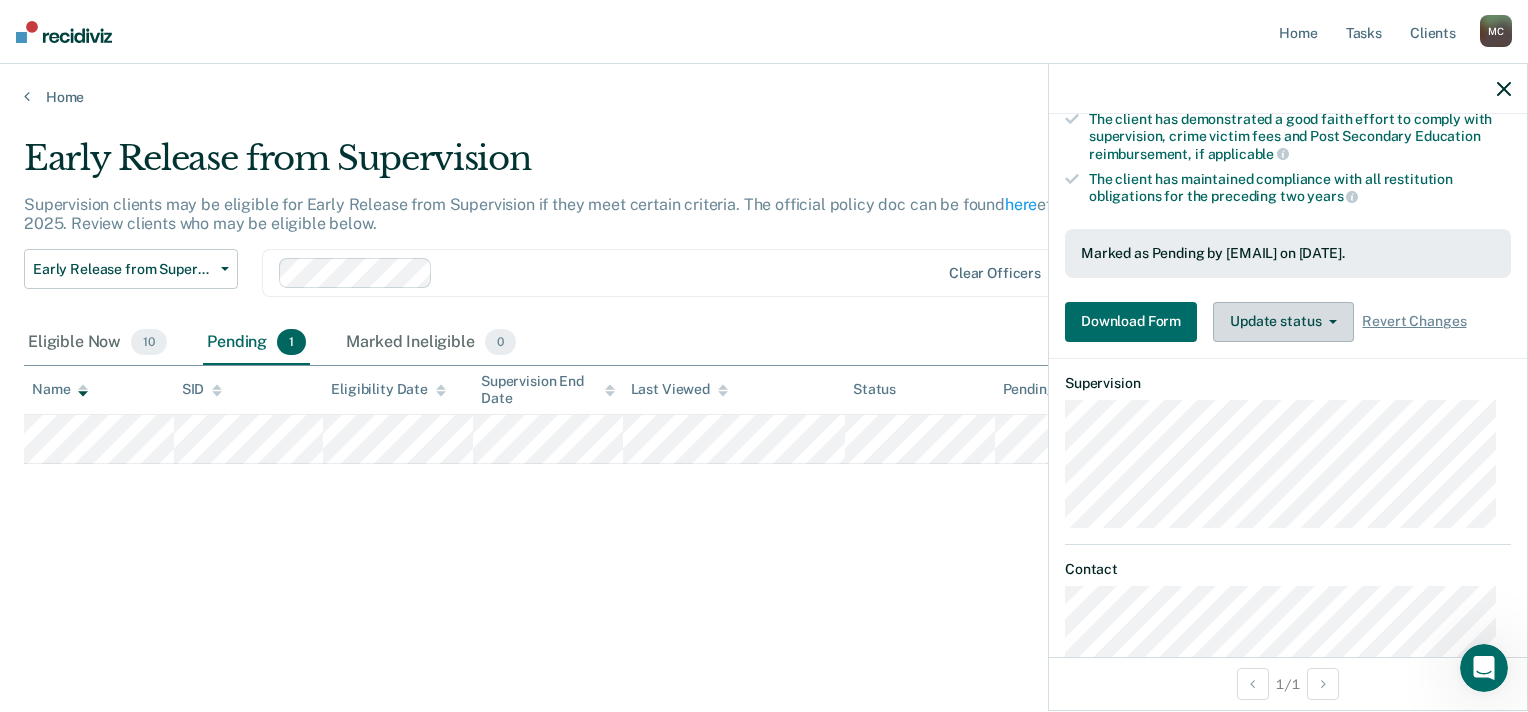 click on "Update status" at bounding box center (1283, 322) 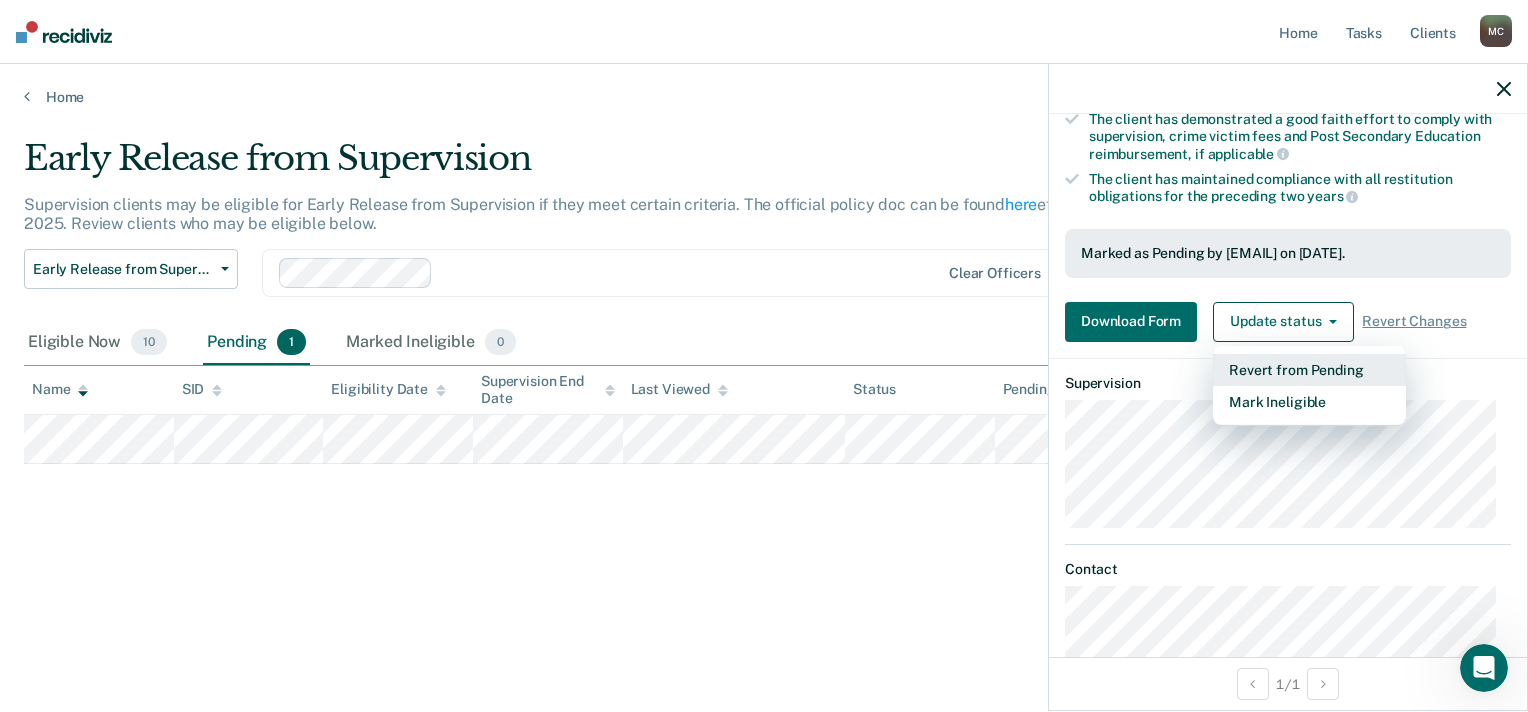 click on "Revert from Pending" at bounding box center (1309, 370) 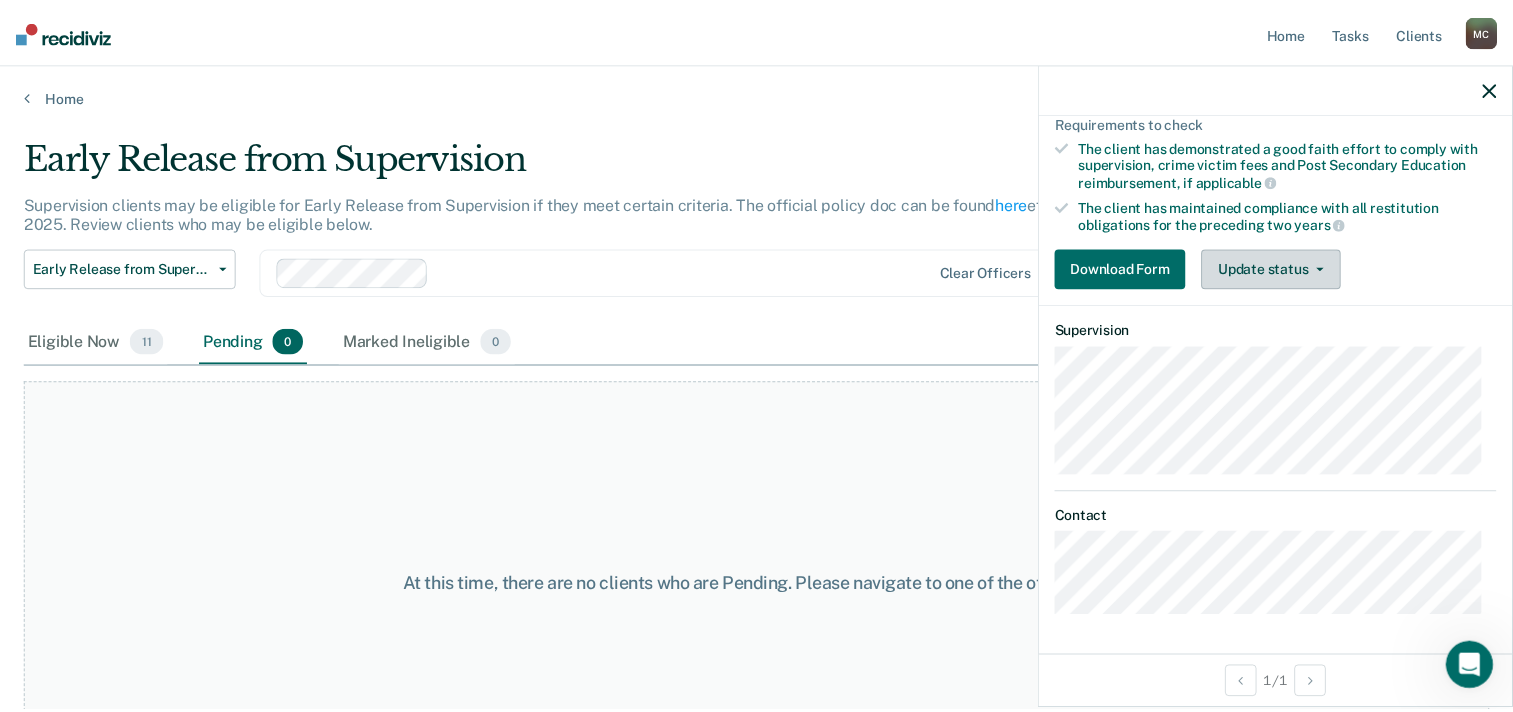 scroll, scrollTop: 364, scrollLeft: 0, axis: vertical 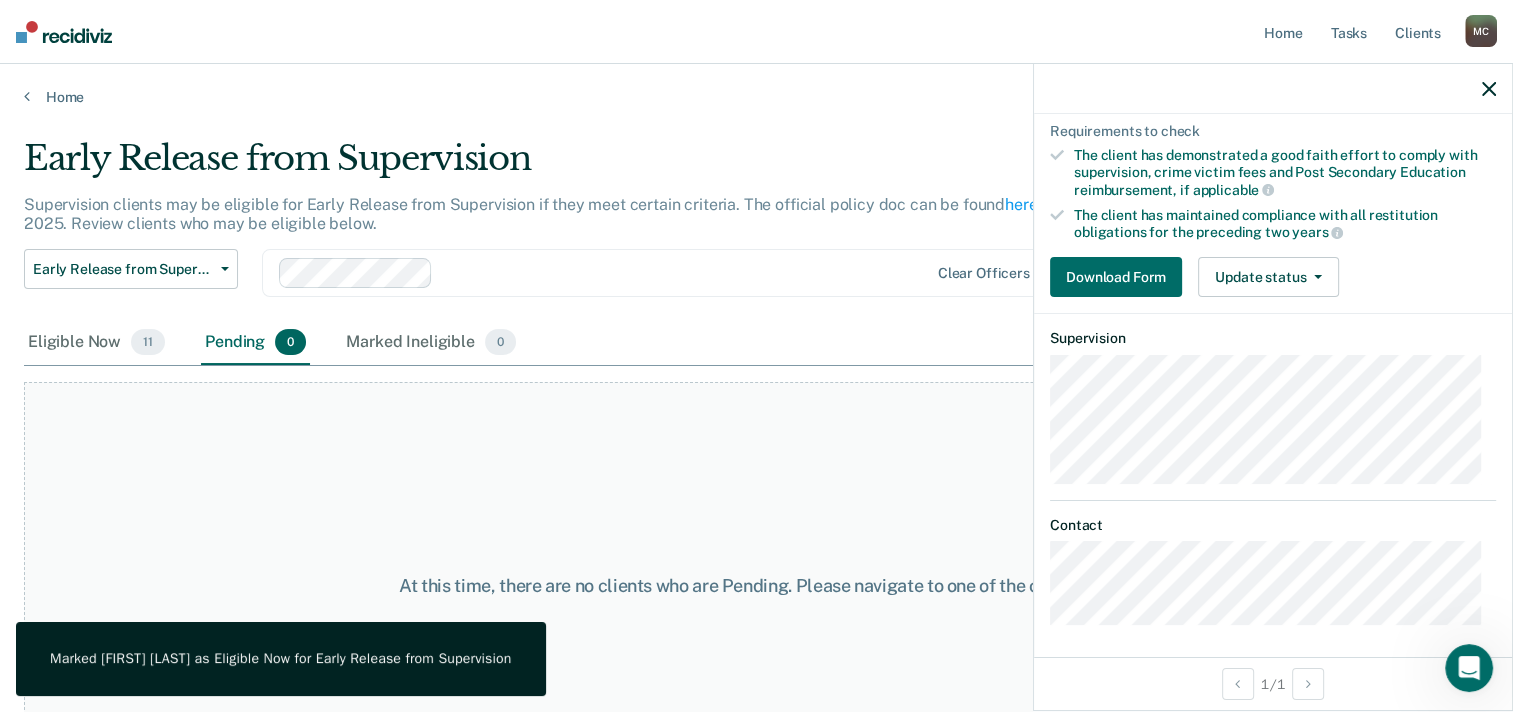 click on "At this time, there are no clients who are Pending. Please navigate to one of the other tabs." at bounding box center (756, 586) 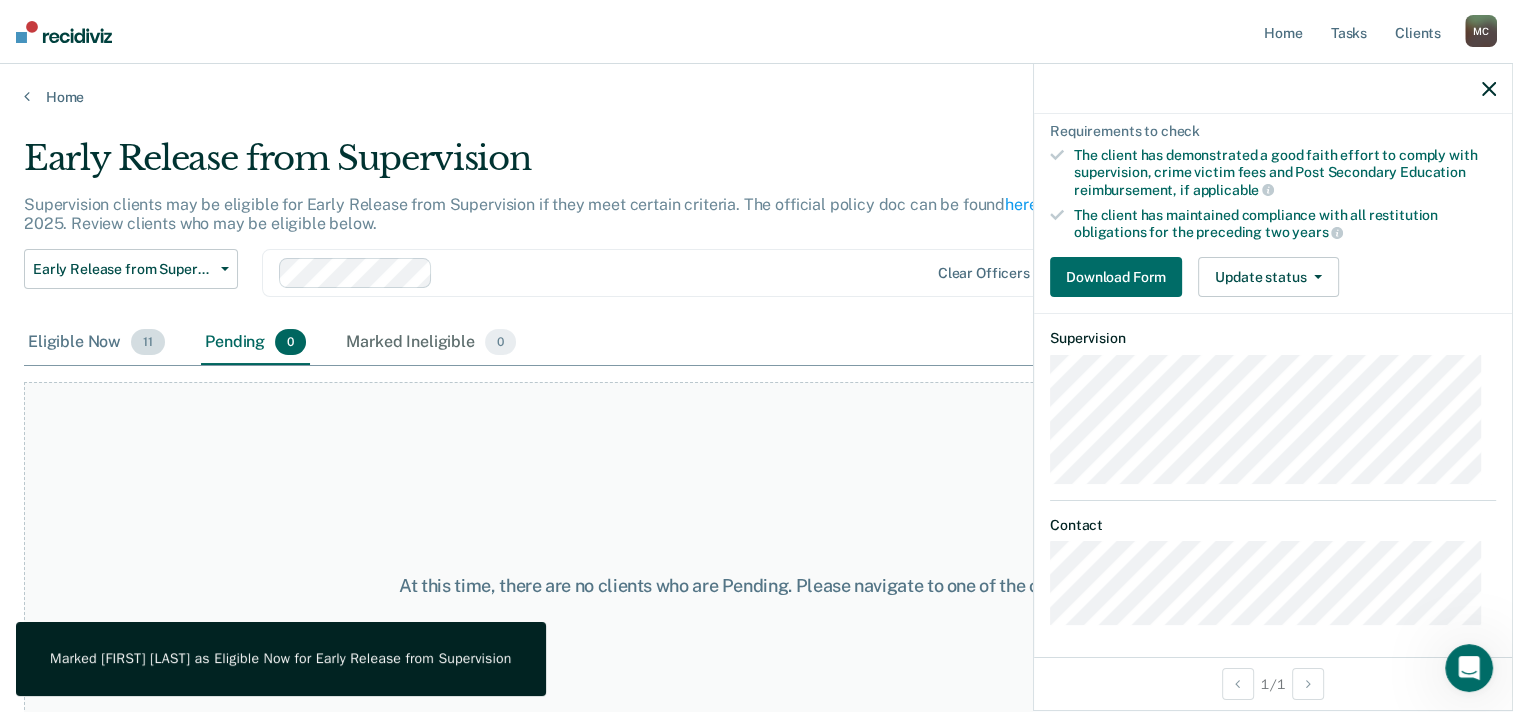 click on "Eligible Now 11" at bounding box center (96, 343) 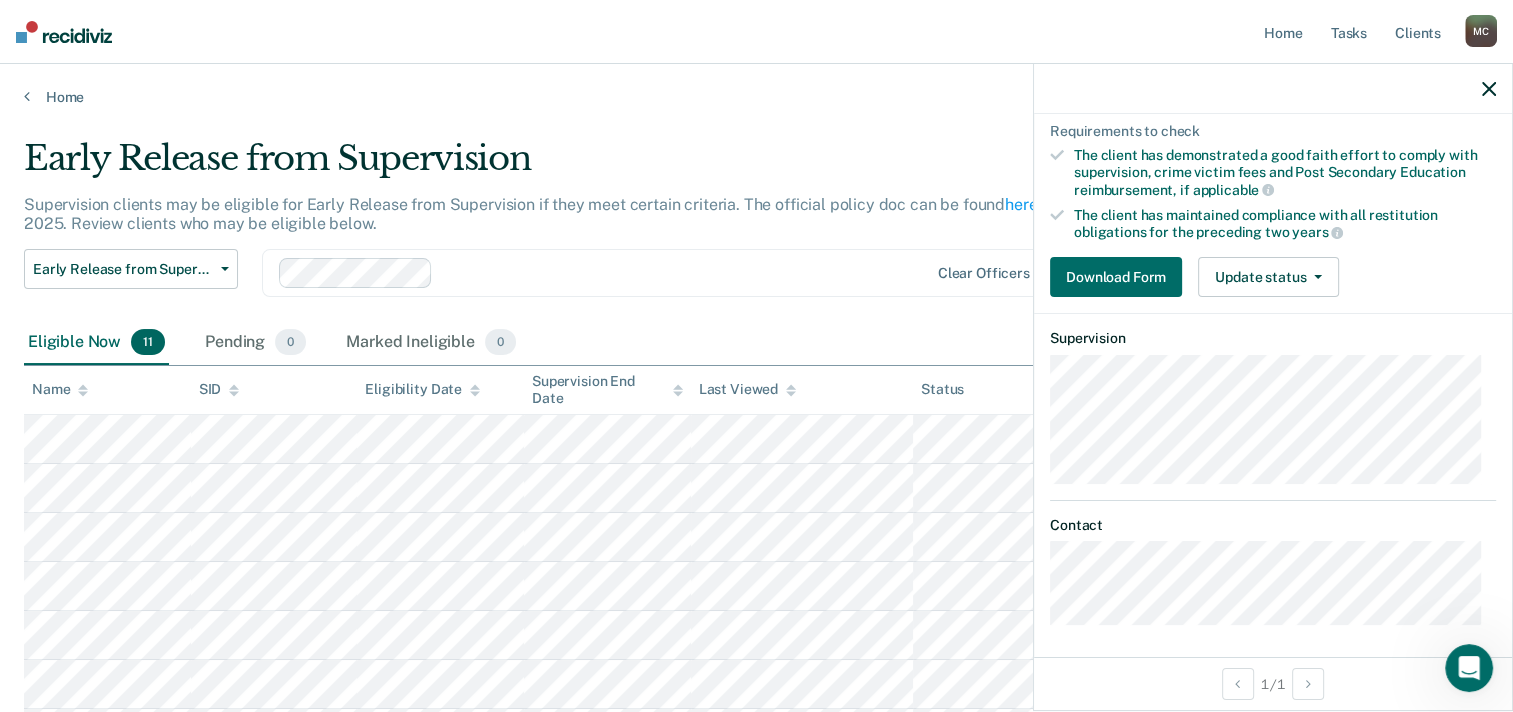 click at bounding box center [1489, 88] 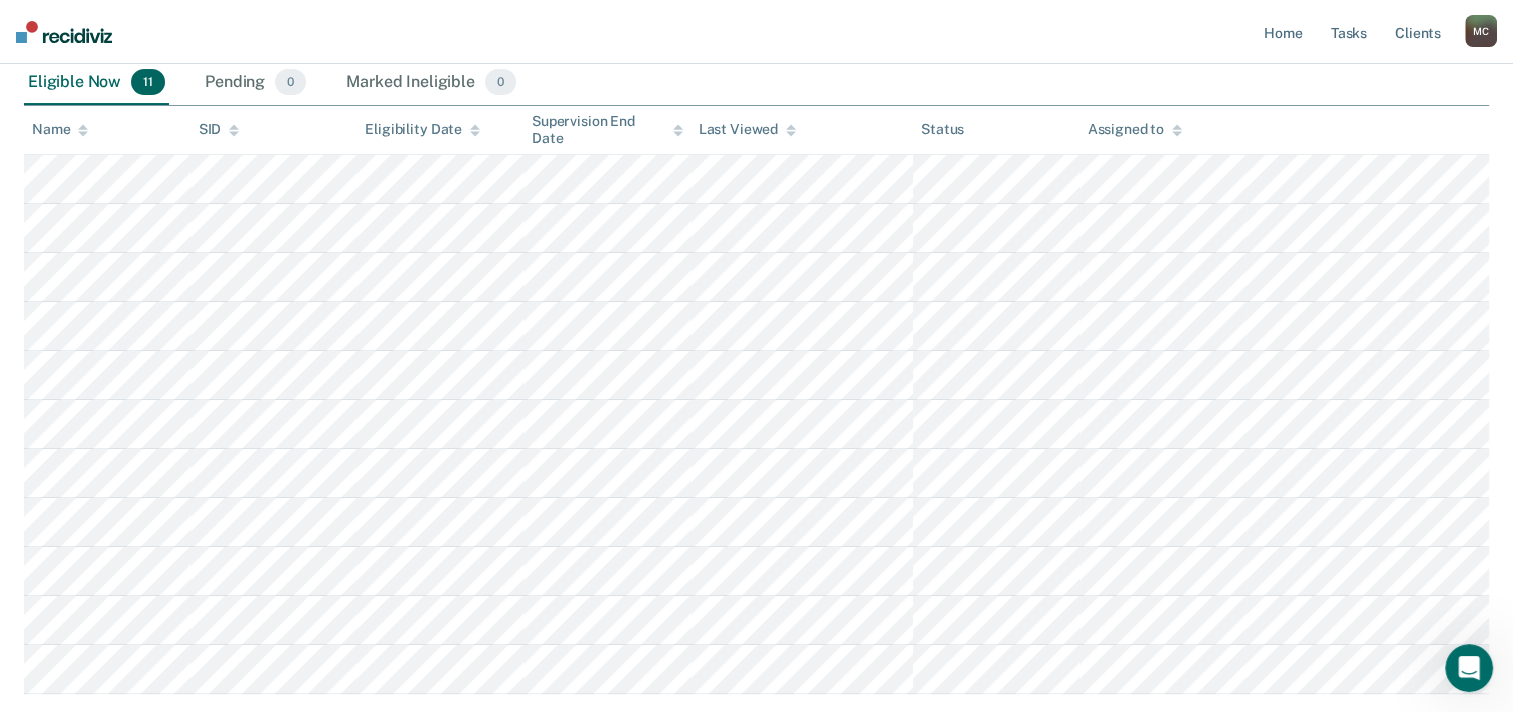 scroll, scrollTop: 0, scrollLeft: 0, axis: both 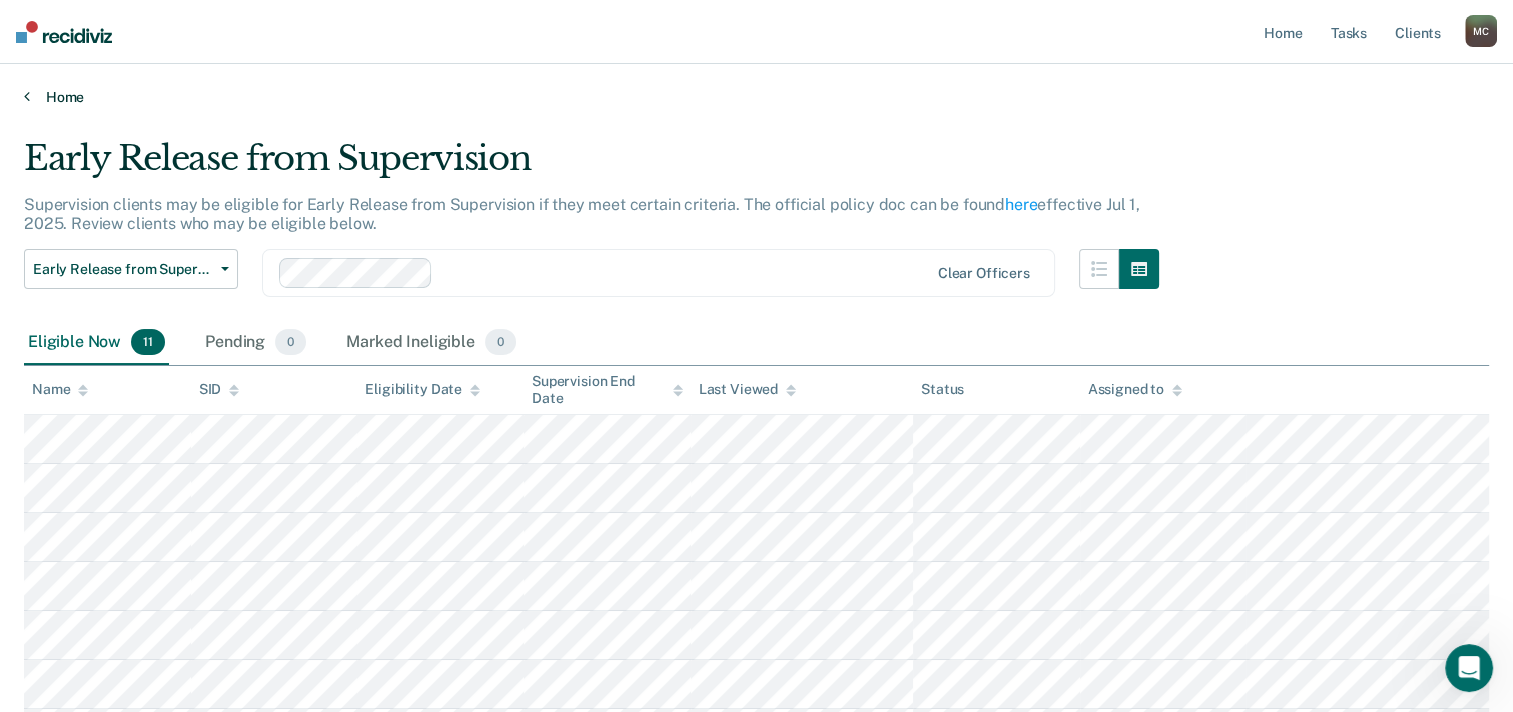 click on "Home" at bounding box center (756, 97) 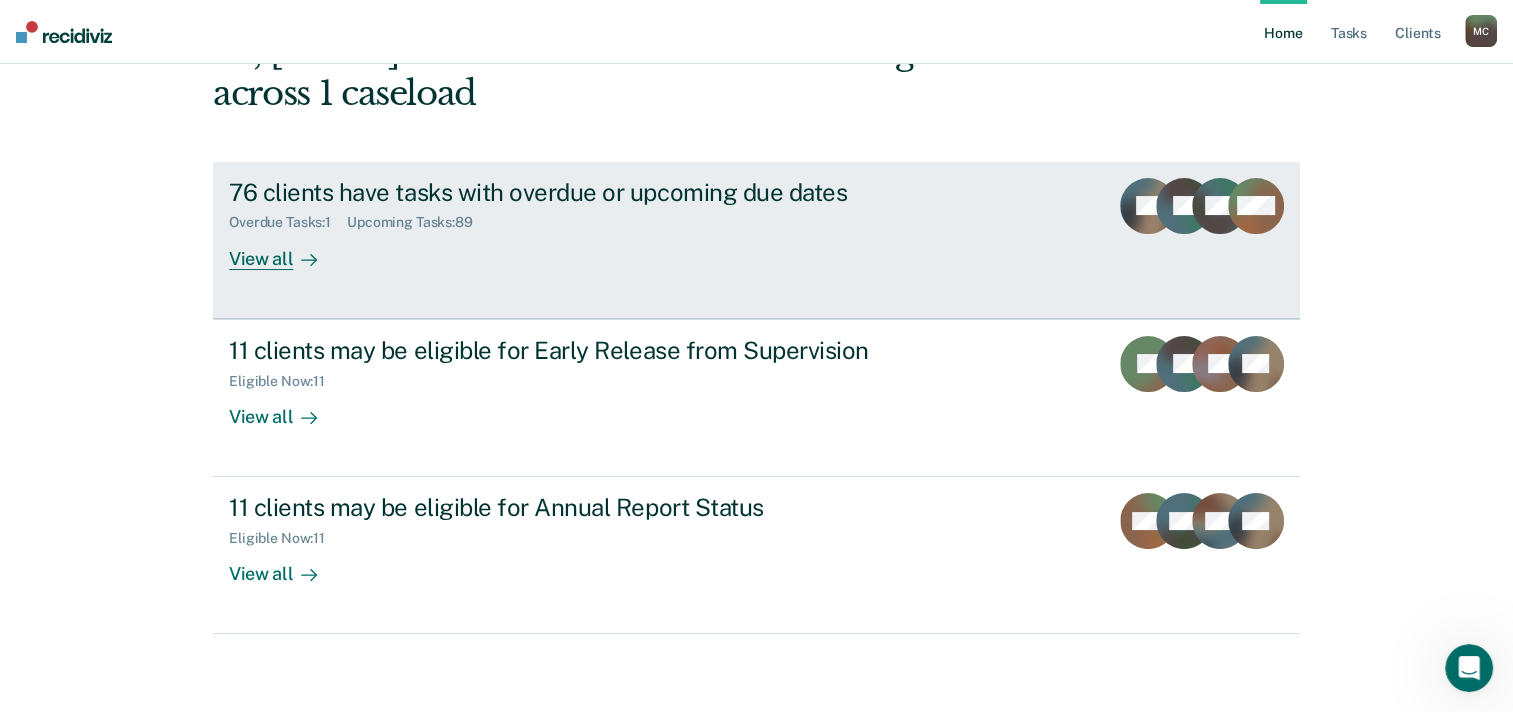 scroll, scrollTop: 137, scrollLeft: 0, axis: vertical 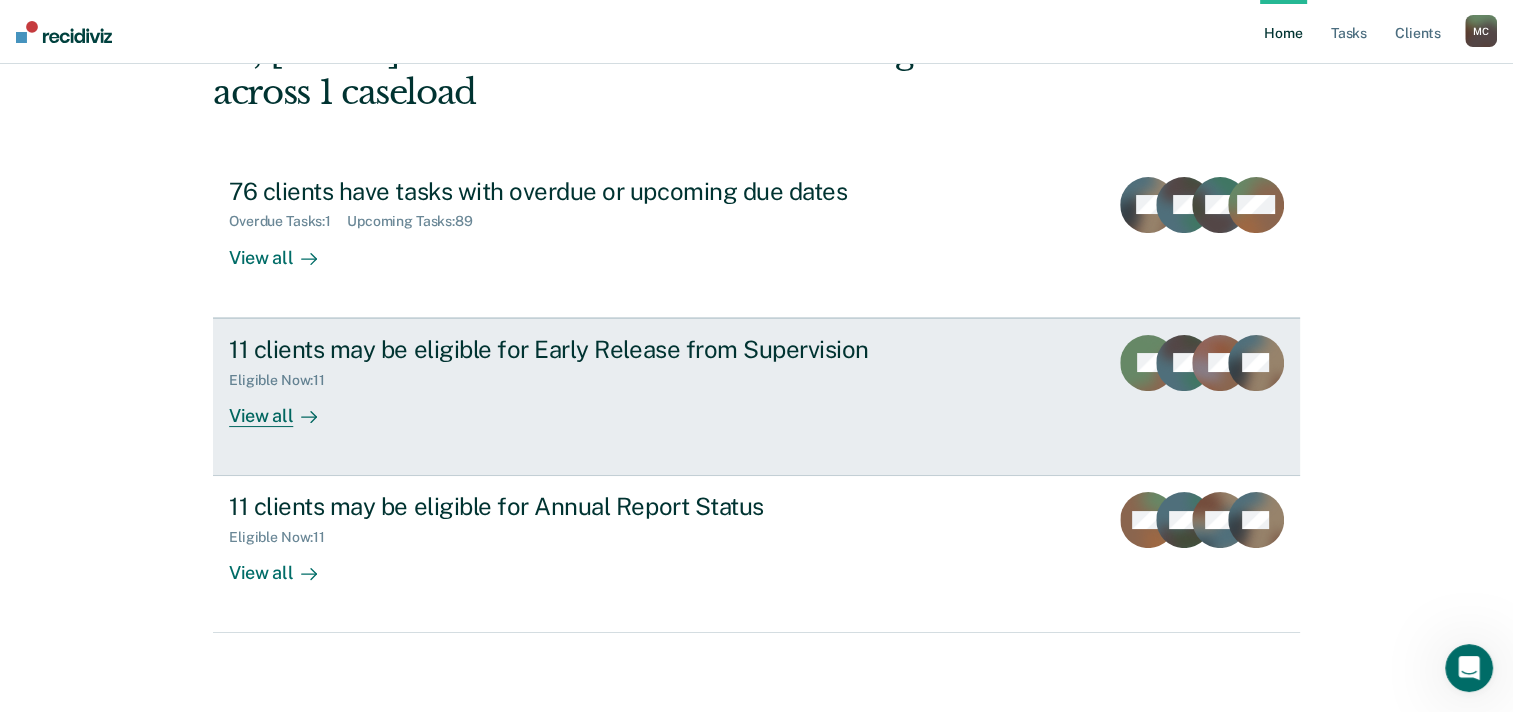 click on "View all" at bounding box center (285, 407) 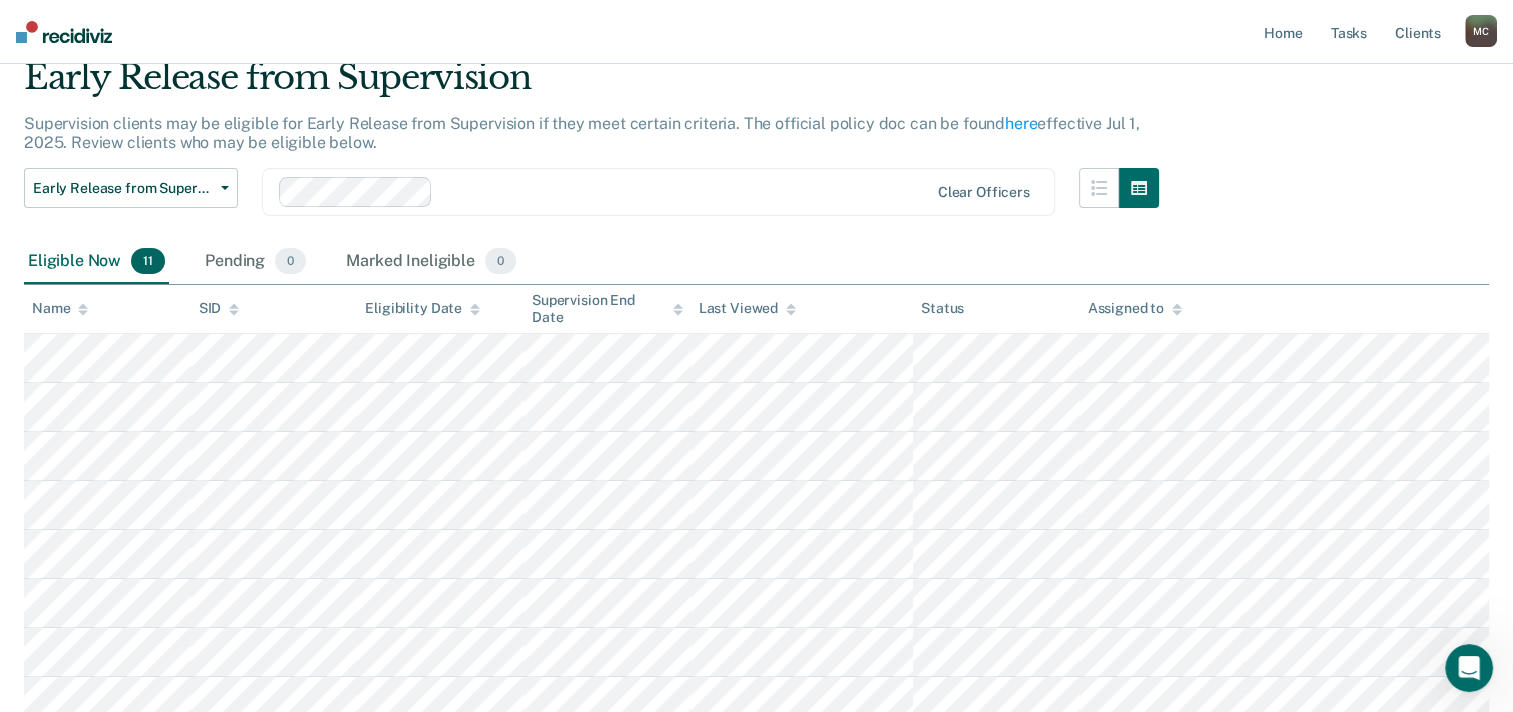 scroll, scrollTop: 200, scrollLeft: 0, axis: vertical 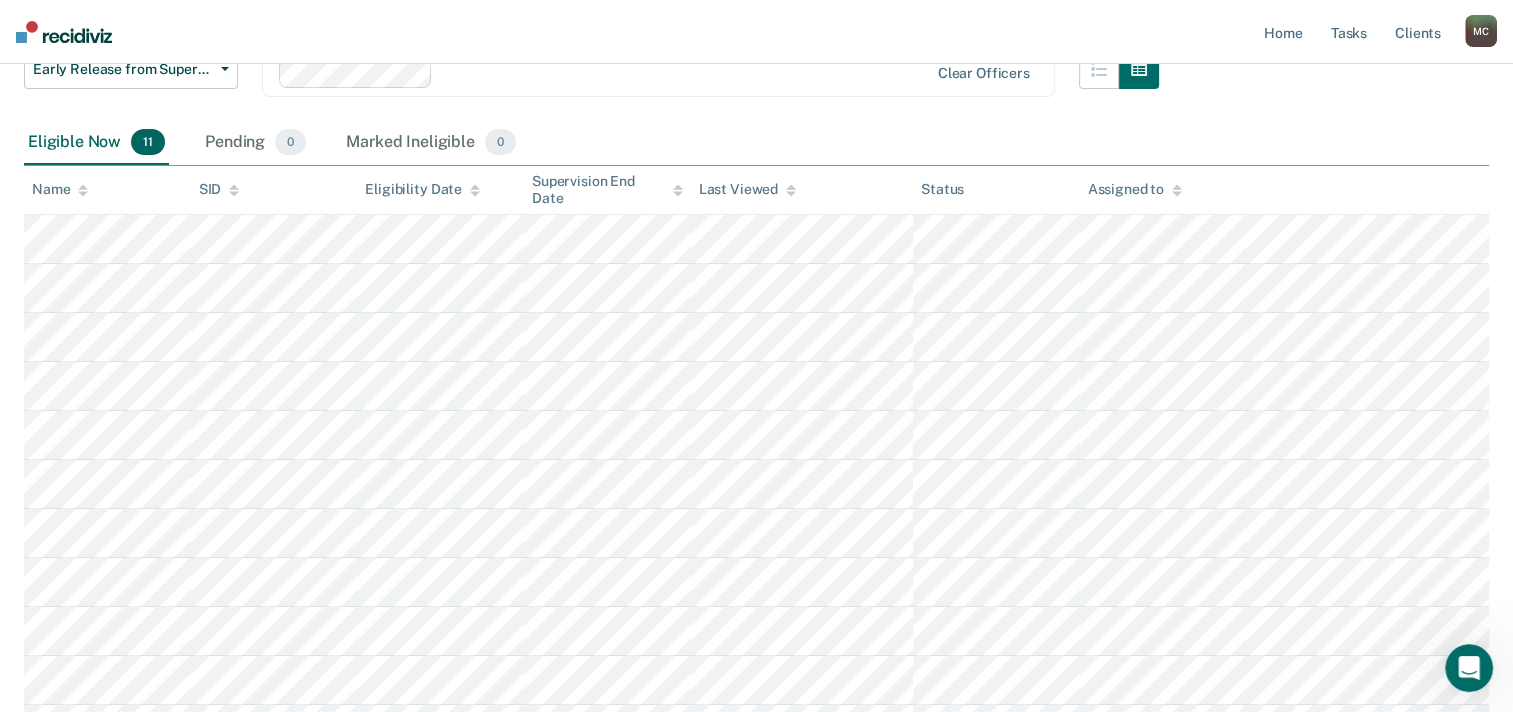 click 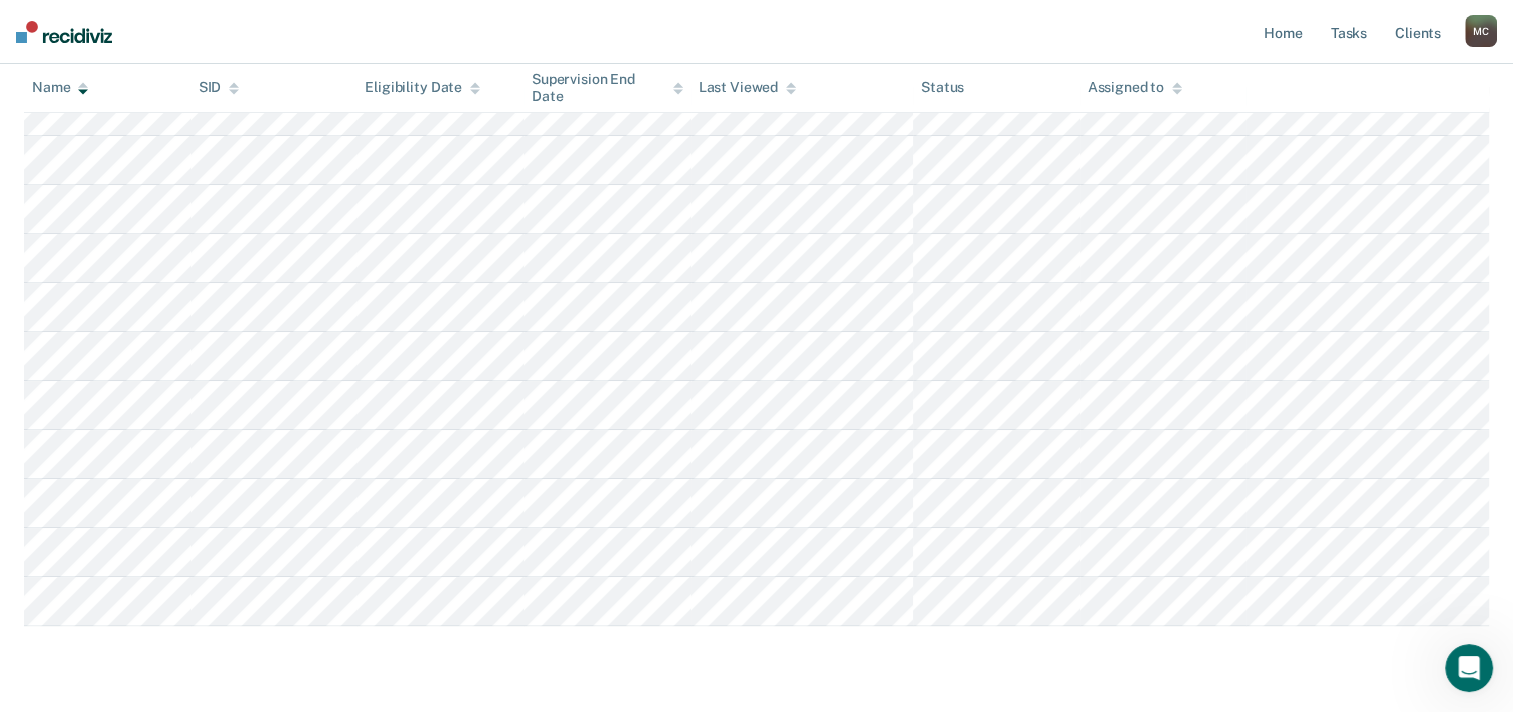 scroll, scrollTop: 284, scrollLeft: 0, axis: vertical 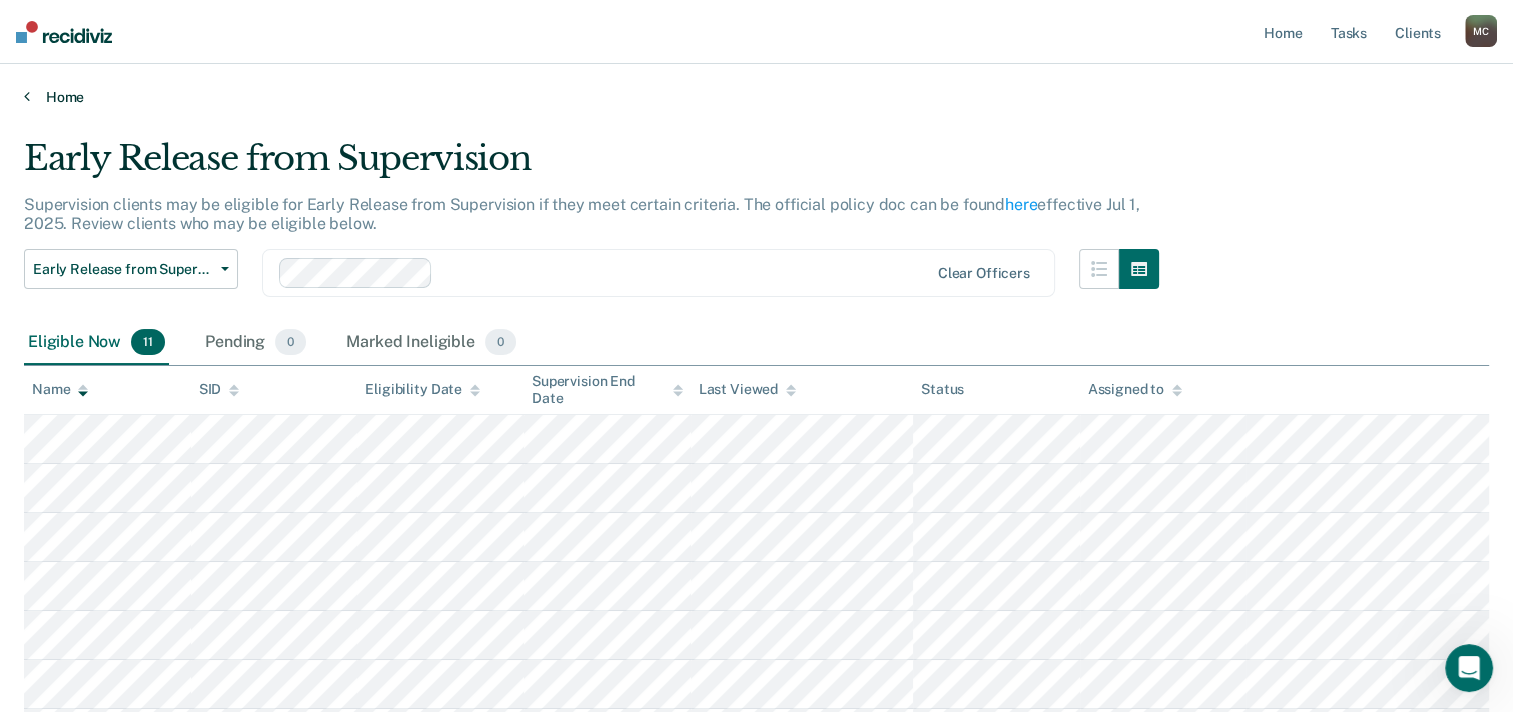click on "Home" at bounding box center (756, 97) 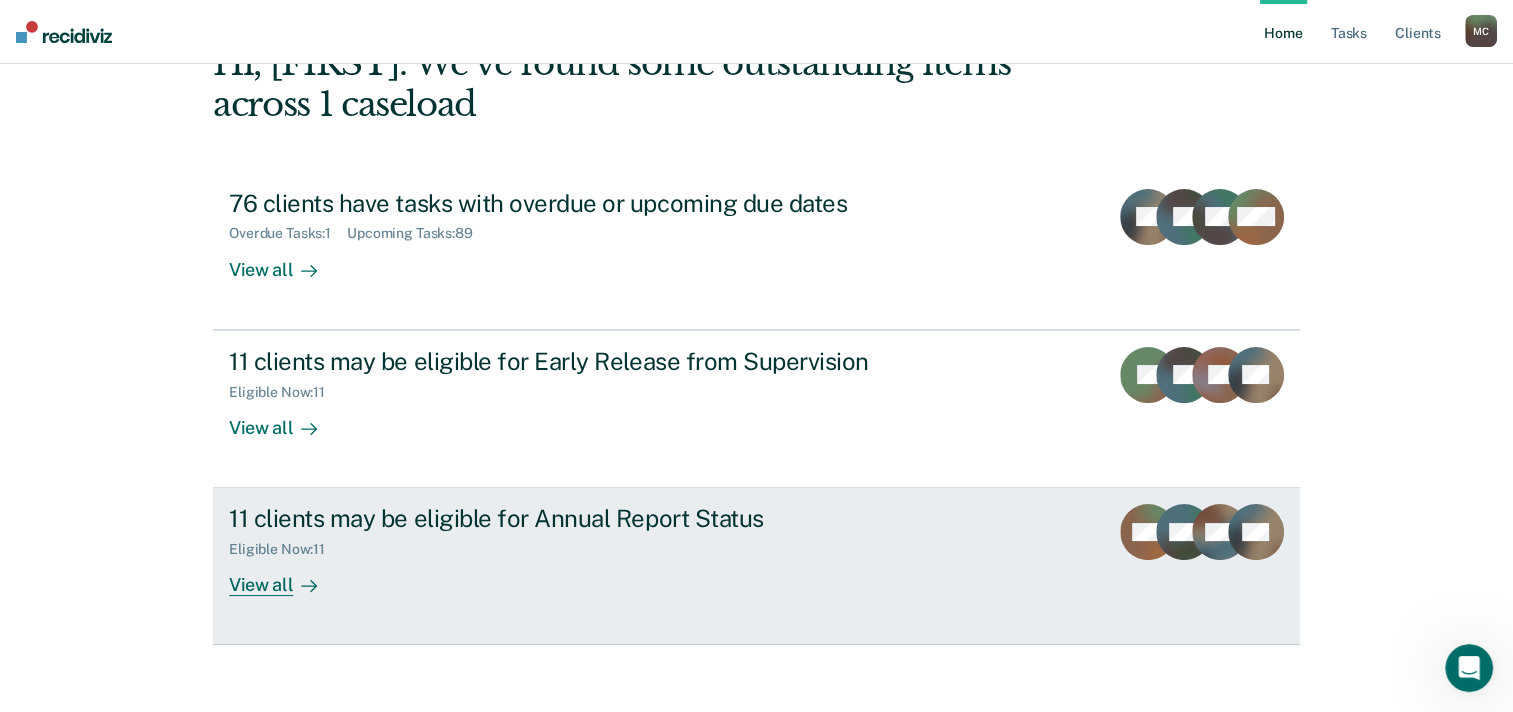 scroll, scrollTop: 137, scrollLeft: 0, axis: vertical 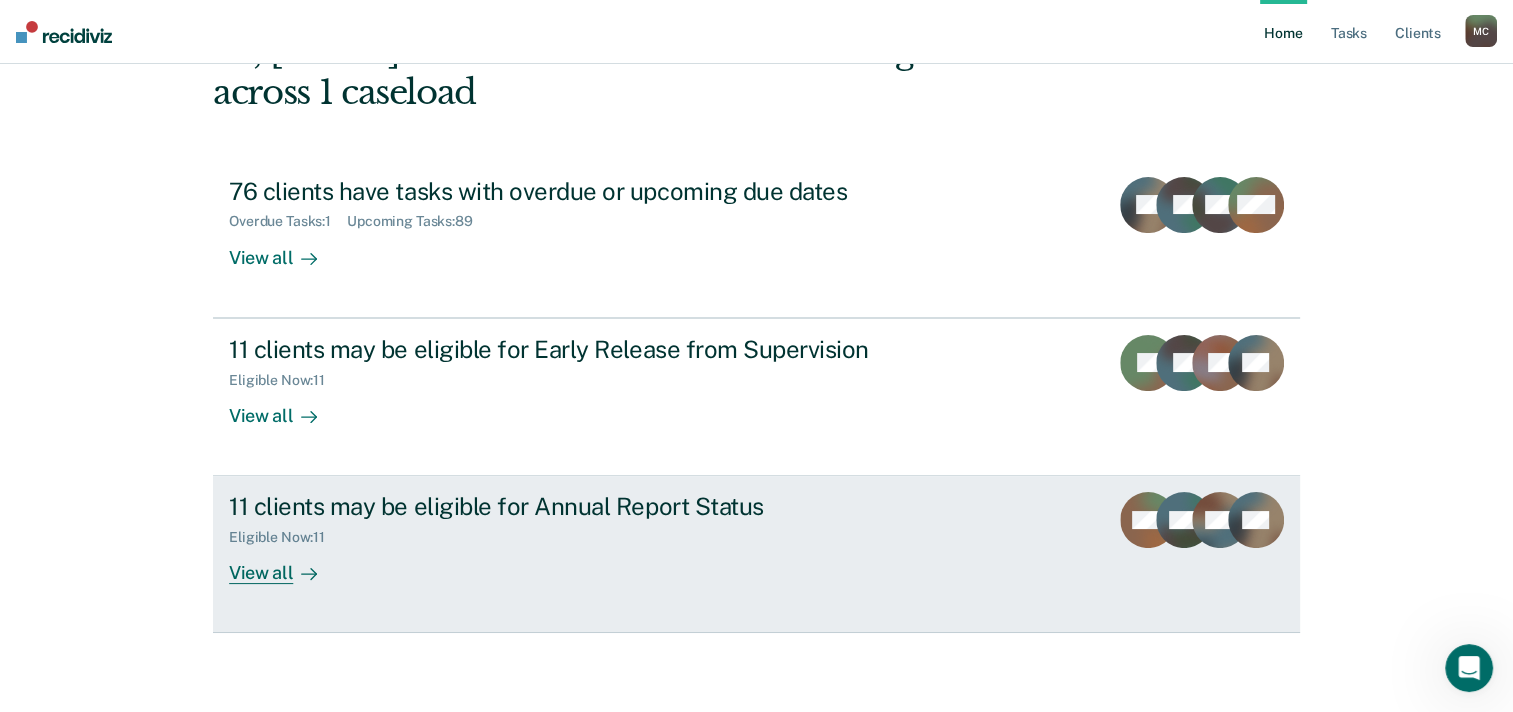 click on "Eligible Now :  11" at bounding box center [580, 533] 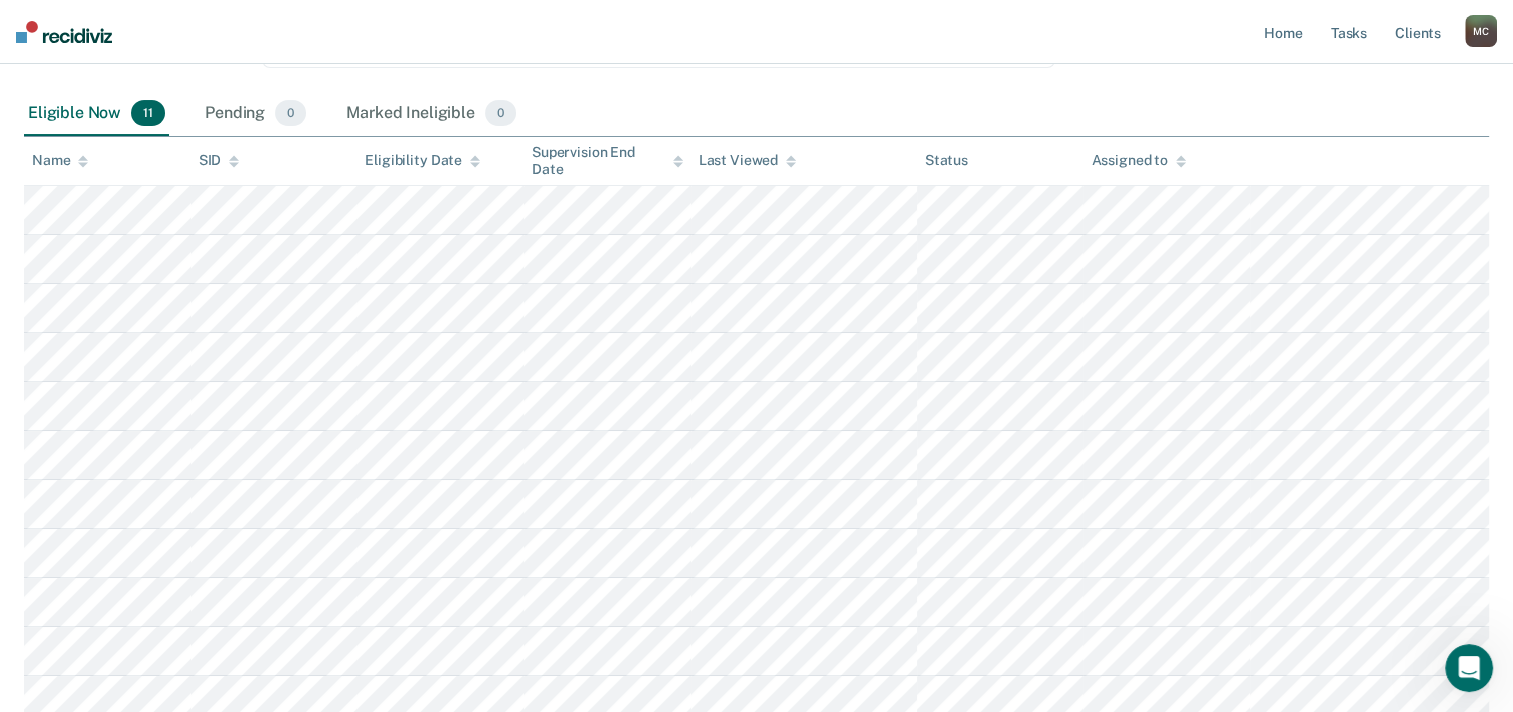 scroll, scrollTop: 100, scrollLeft: 0, axis: vertical 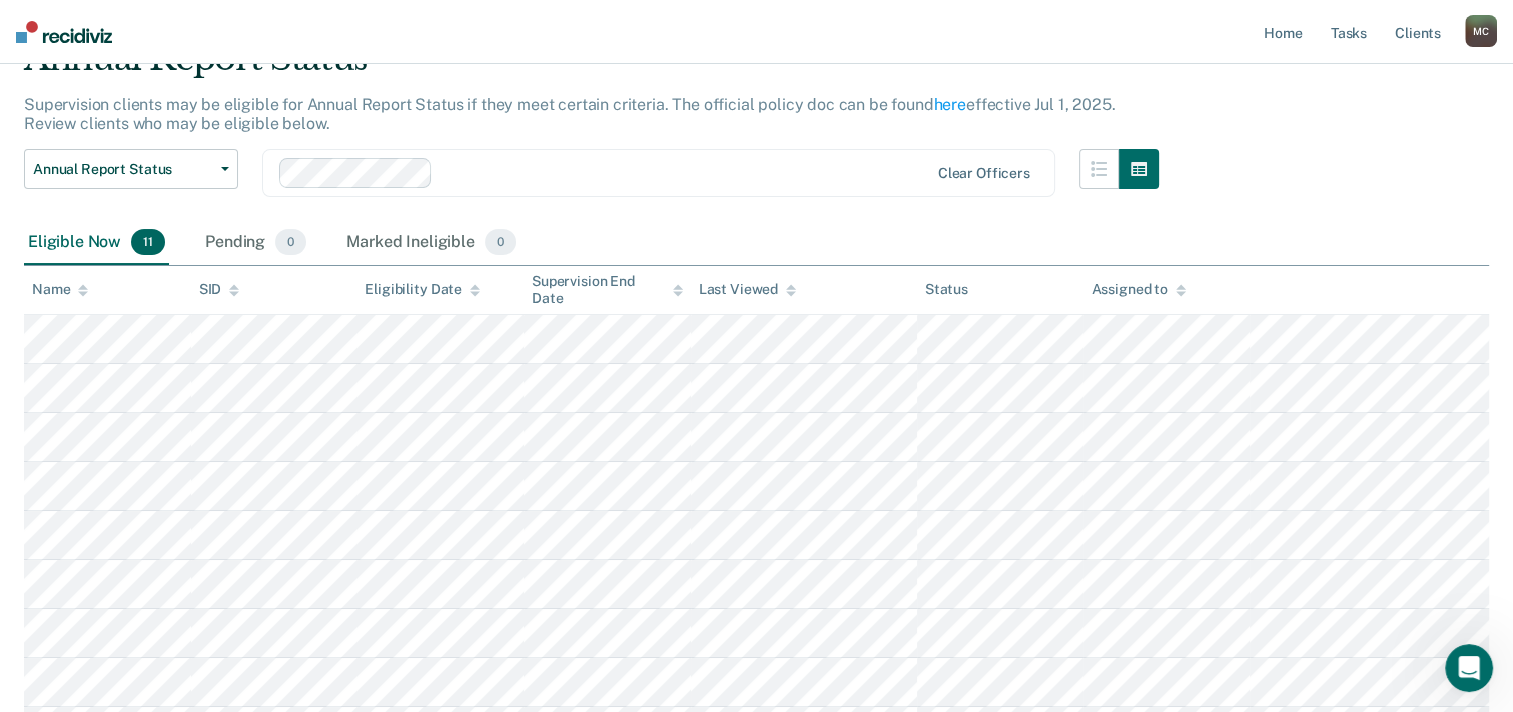 click 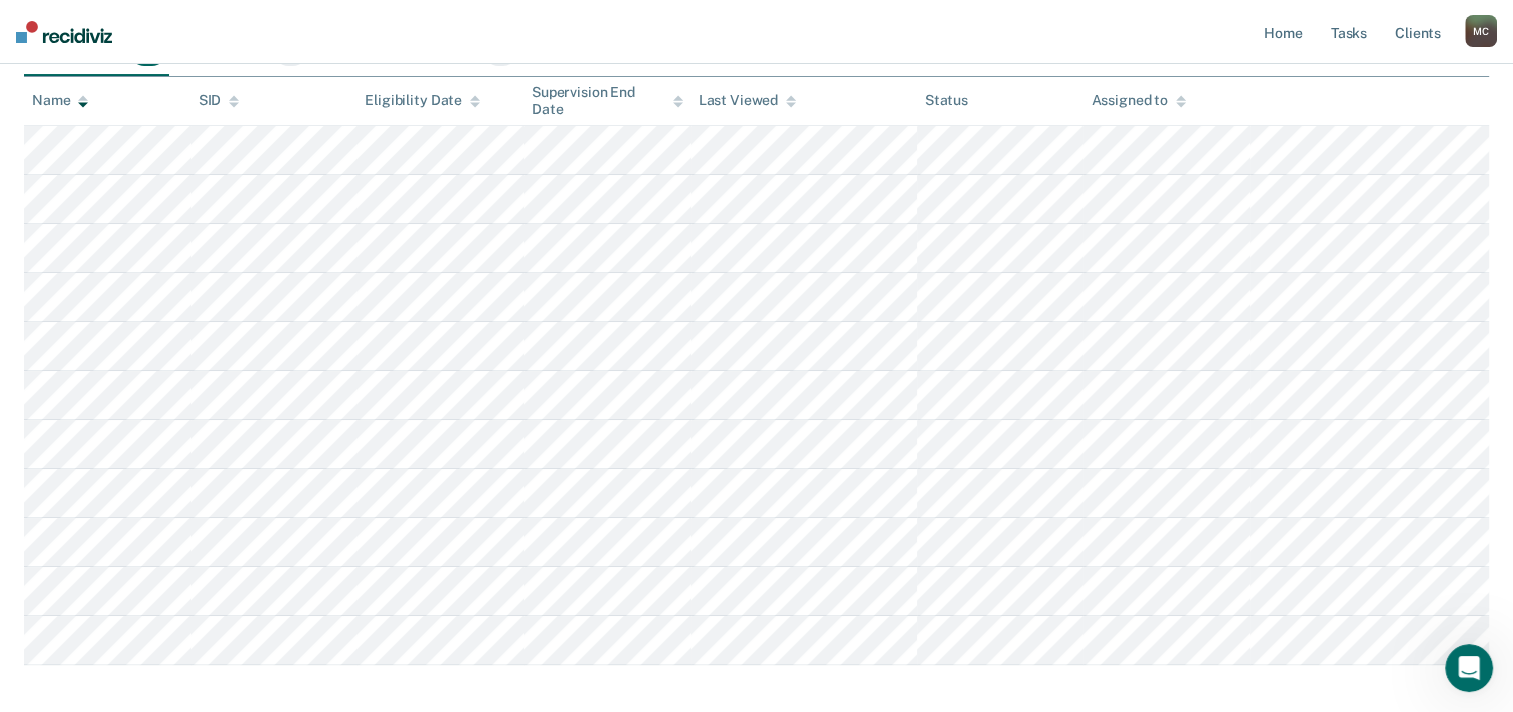 scroll, scrollTop: 300, scrollLeft: 0, axis: vertical 